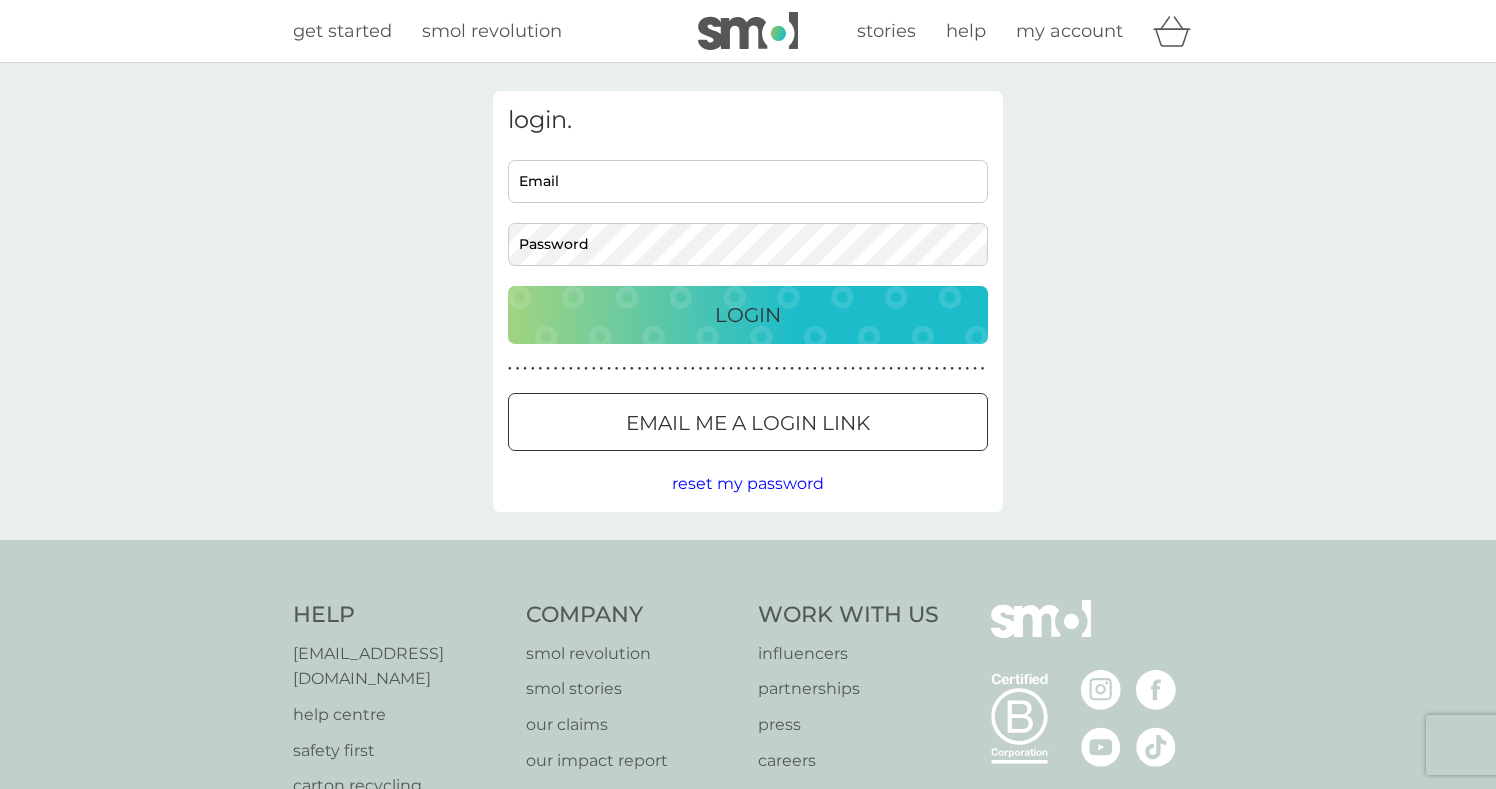 scroll, scrollTop: 0, scrollLeft: 0, axis: both 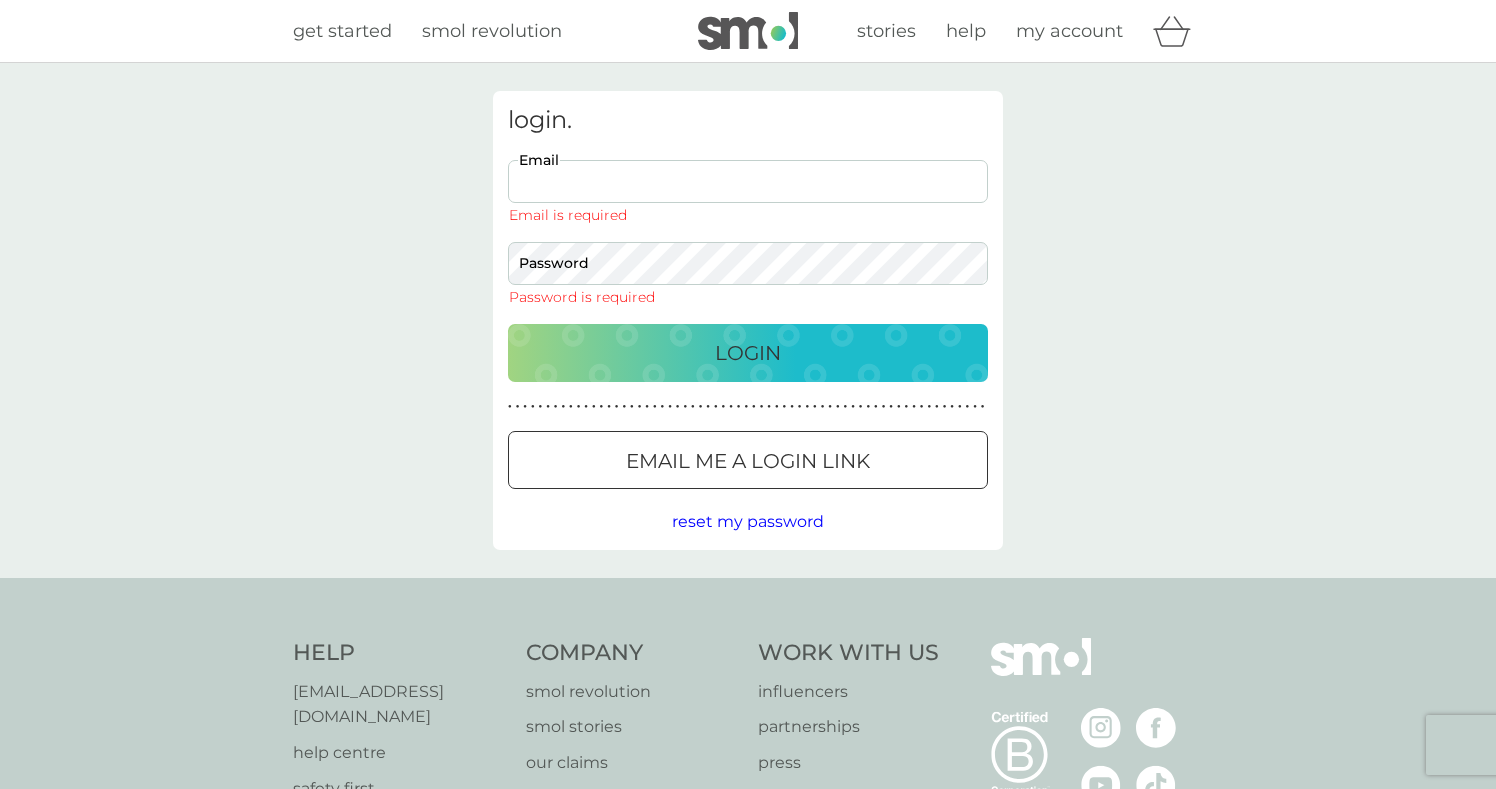click on "login. Email Email is required Password Password is required Login ● ● ● ● ● ● ● ● ● ● ● ● ● ● ● ● ● ● ● ● ● ● ● ● ● ● ● ● ● ● ● ● ● ● ● ● ● ● ● ● ● ● ● ● ● ● ● ● ● ● ● ● ● ● ● ● ● ● ● ● ● ● ● ● ● ● ● ● ● ● Email me a login link reset my password" at bounding box center [748, 320] 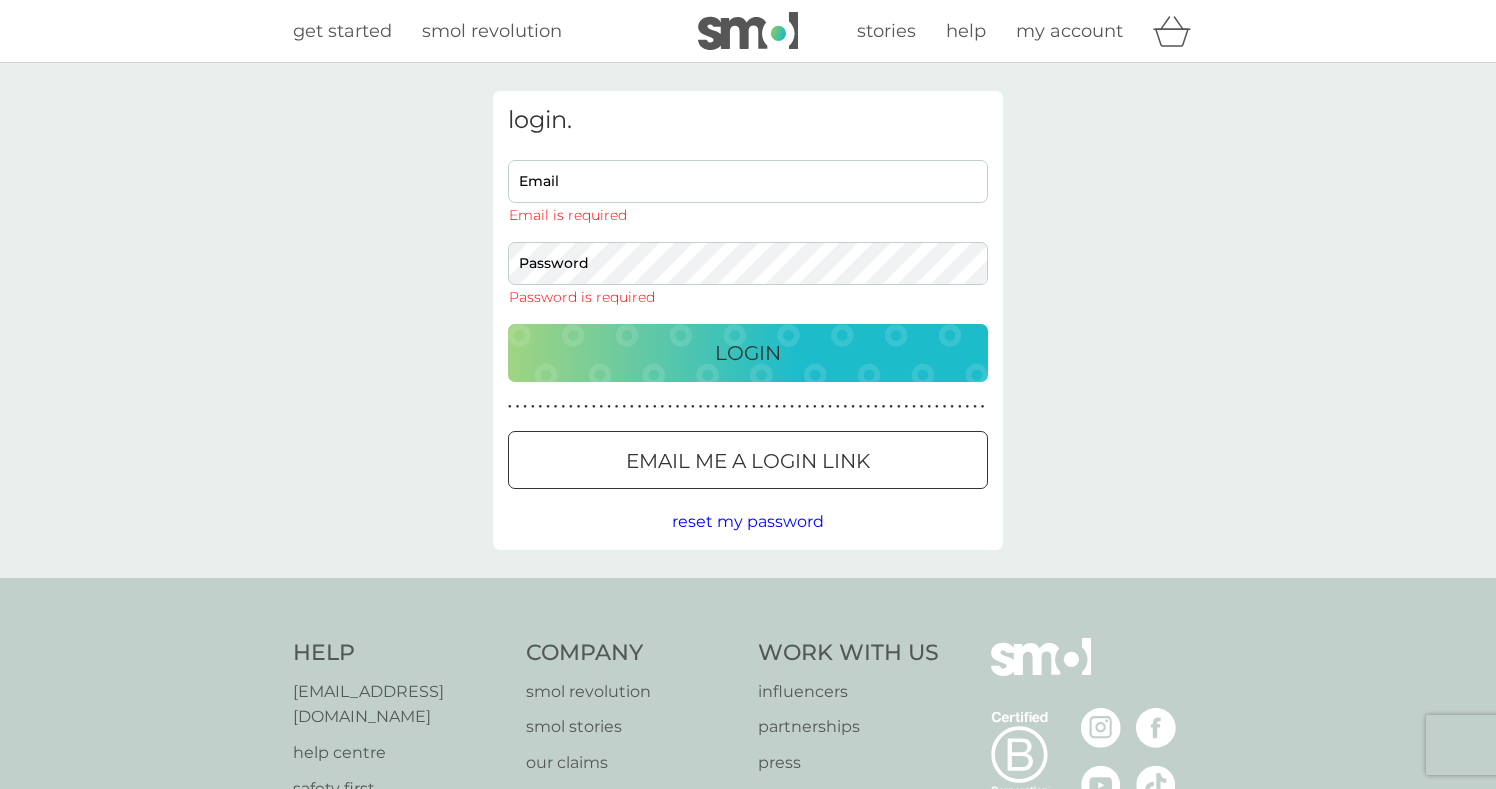 click on "Email" at bounding box center [748, 181] 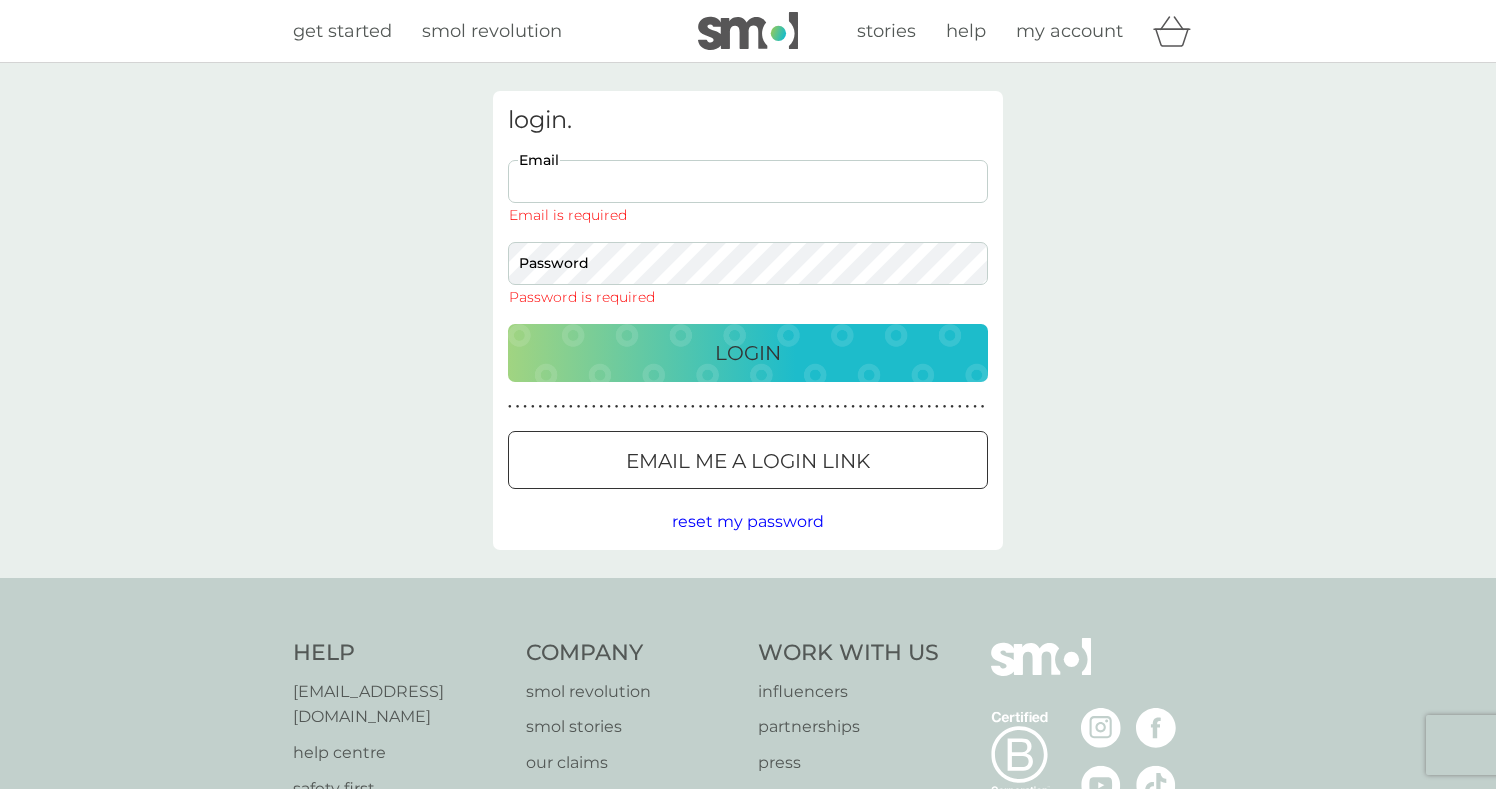 type on "[EMAIL_ADDRESS][DOMAIN_NAME]" 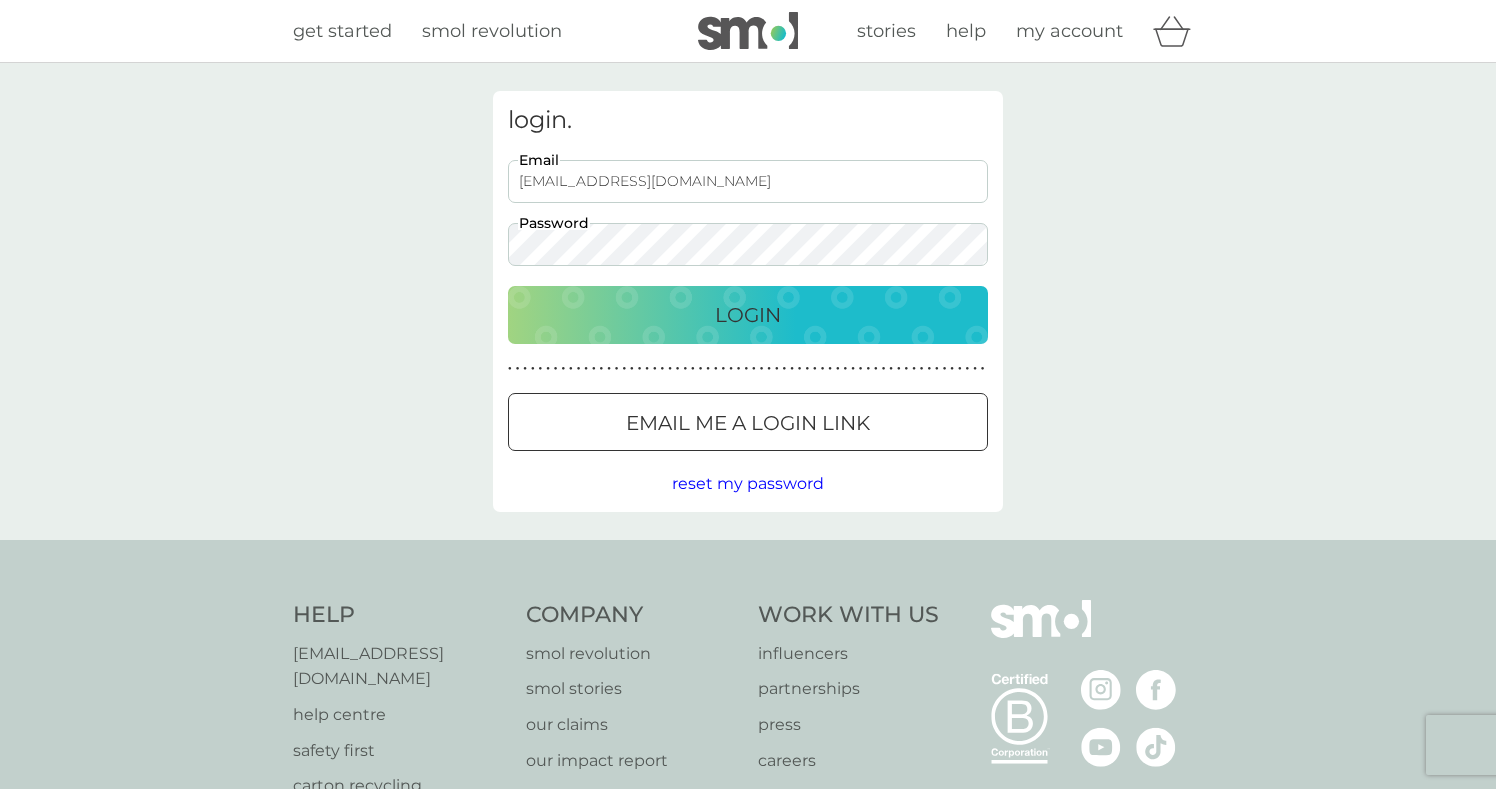 click on "Login" at bounding box center [748, 315] 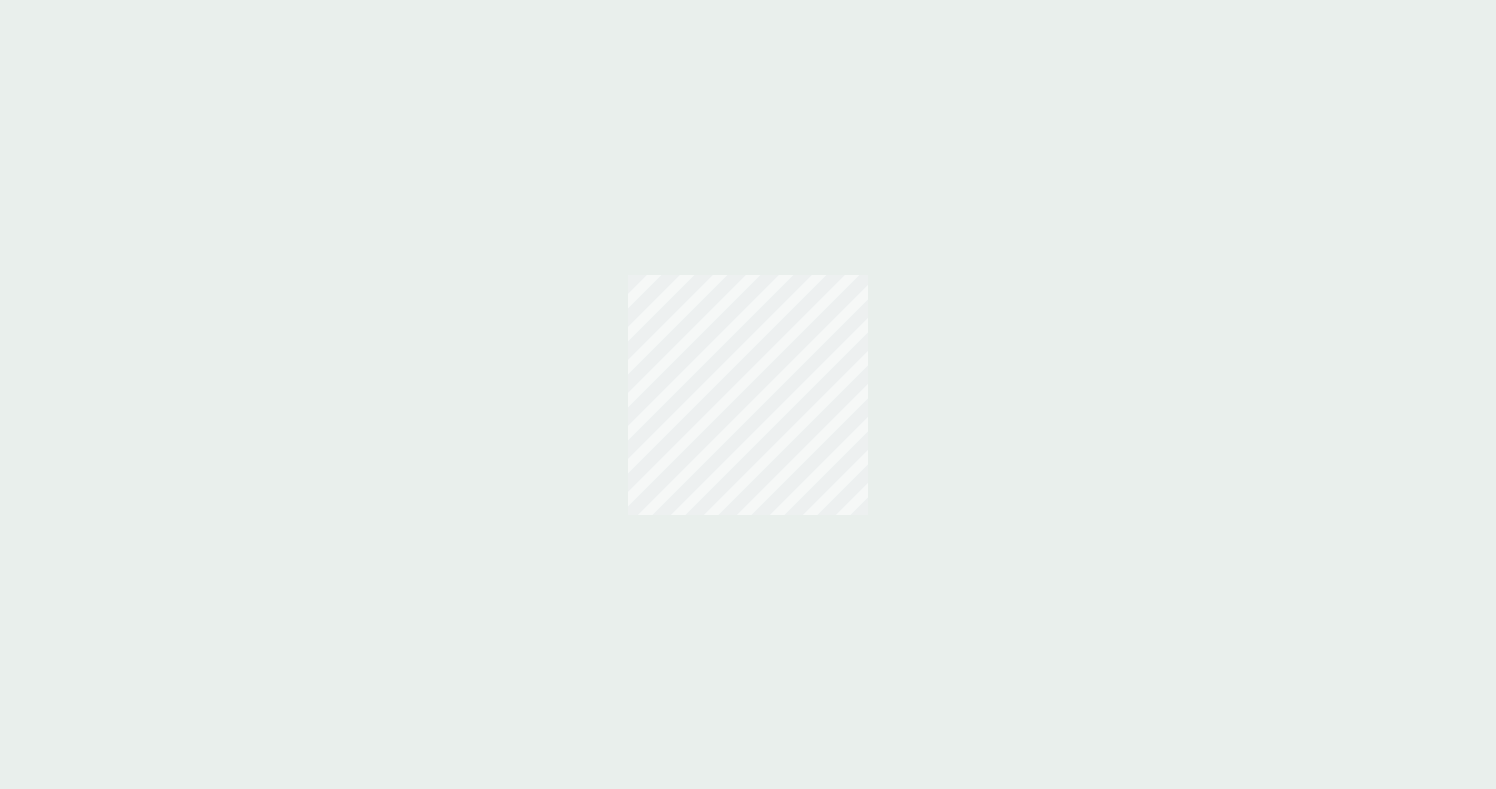 scroll, scrollTop: 0, scrollLeft: 0, axis: both 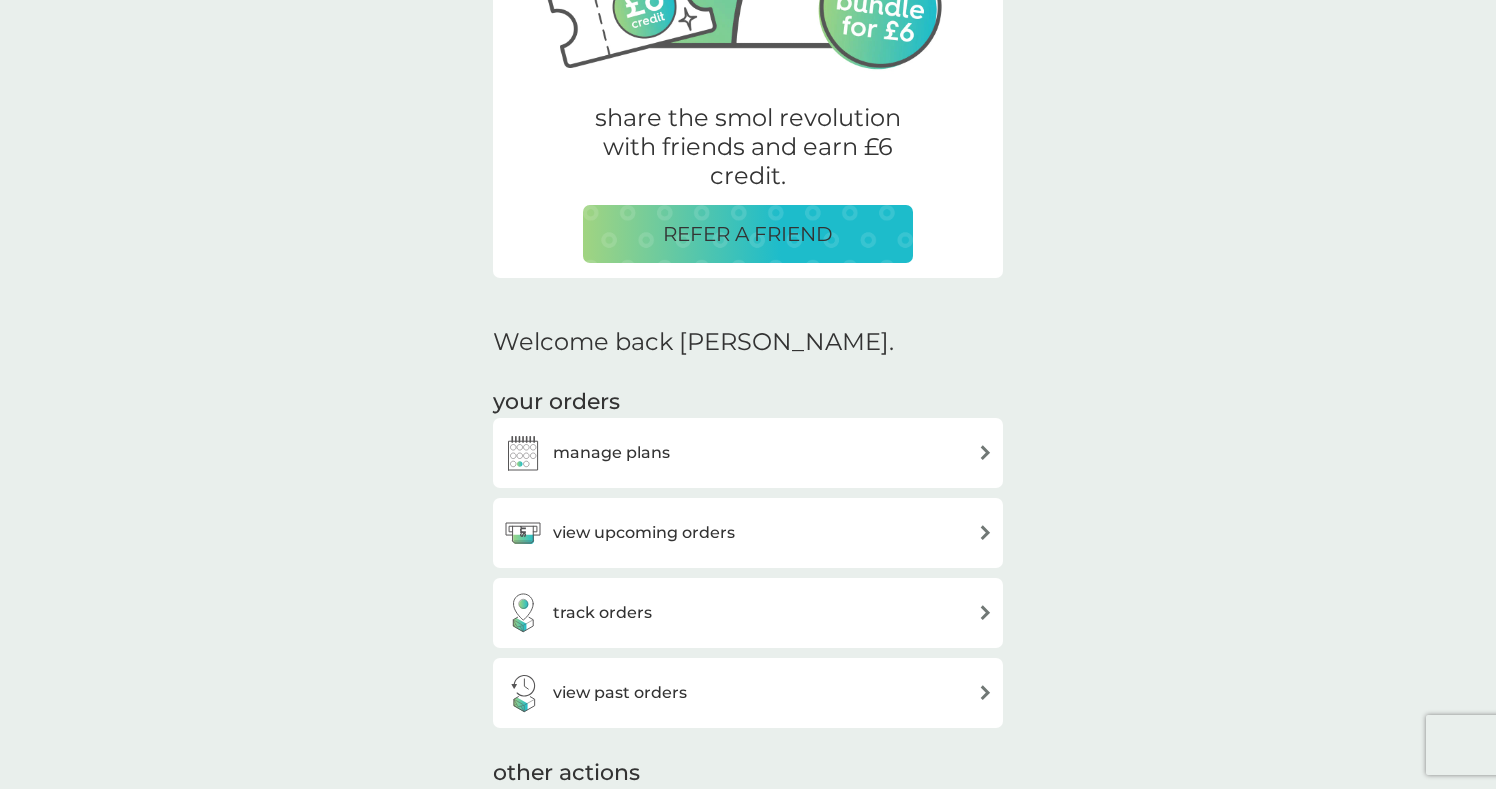 click on "manage plans" at bounding box center (748, 453) 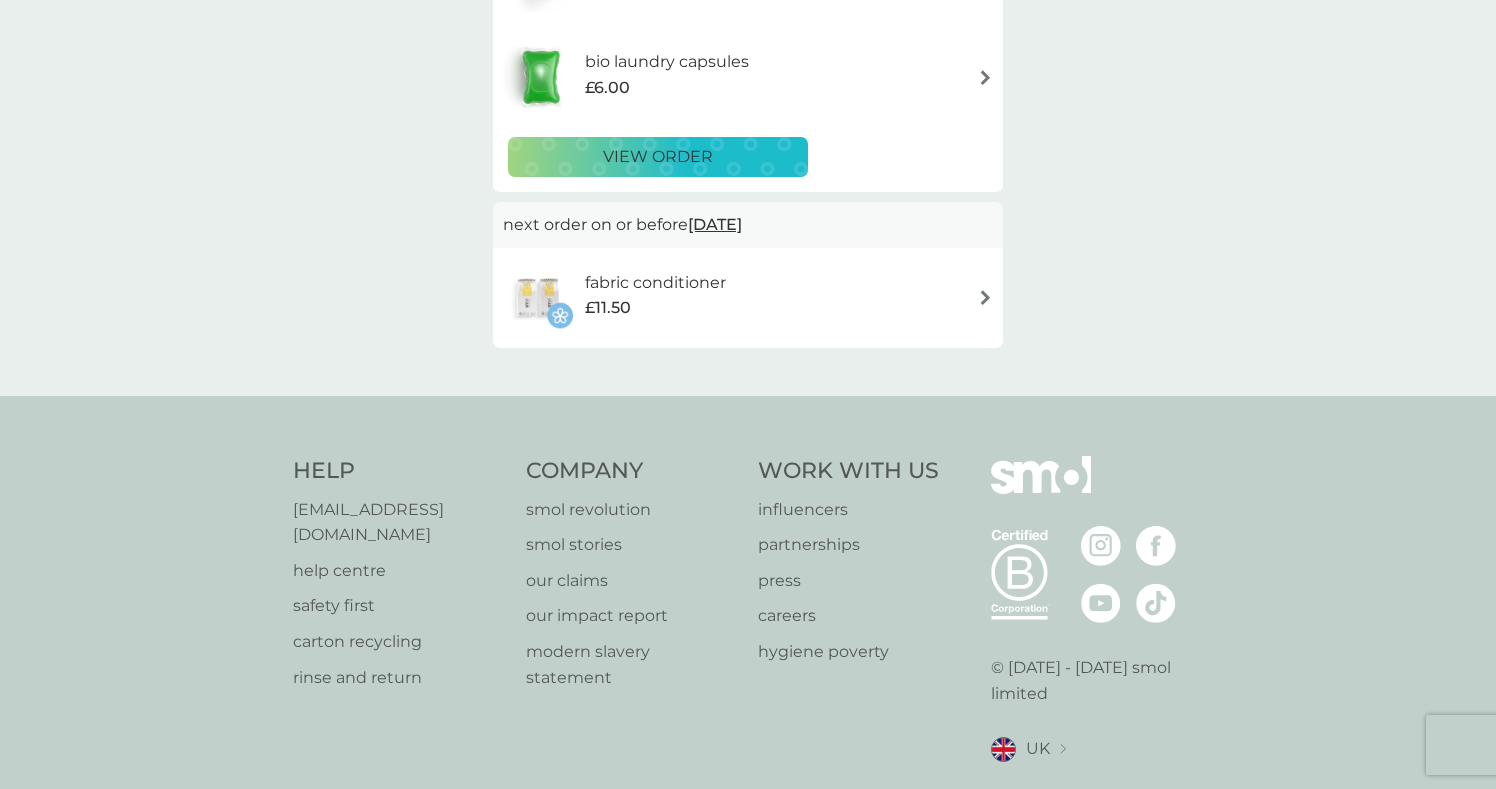 scroll, scrollTop: 0, scrollLeft: 0, axis: both 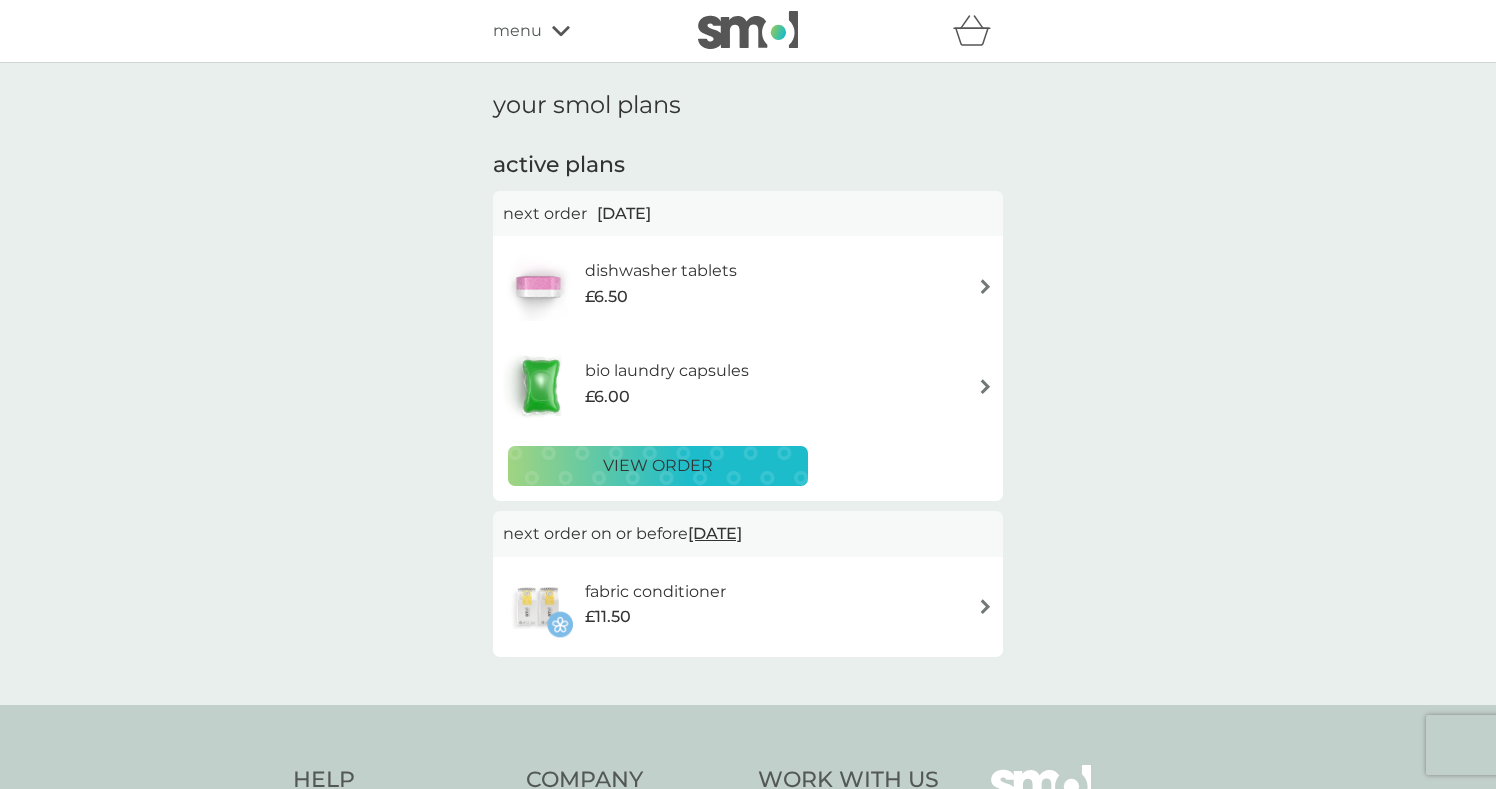 click on "bio laundry capsules £6.00" at bounding box center (748, 386) 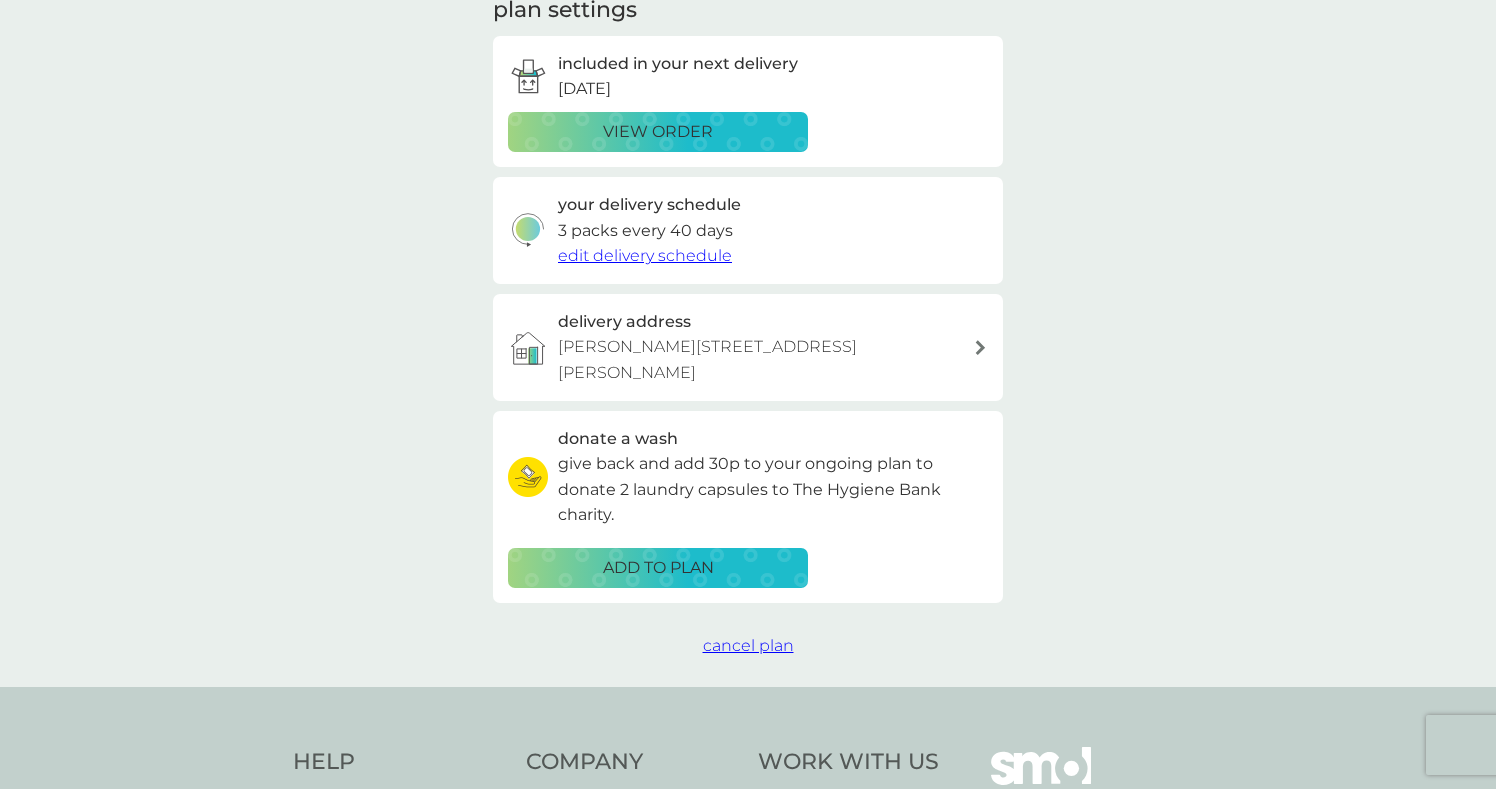 scroll, scrollTop: 286, scrollLeft: 0, axis: vertical 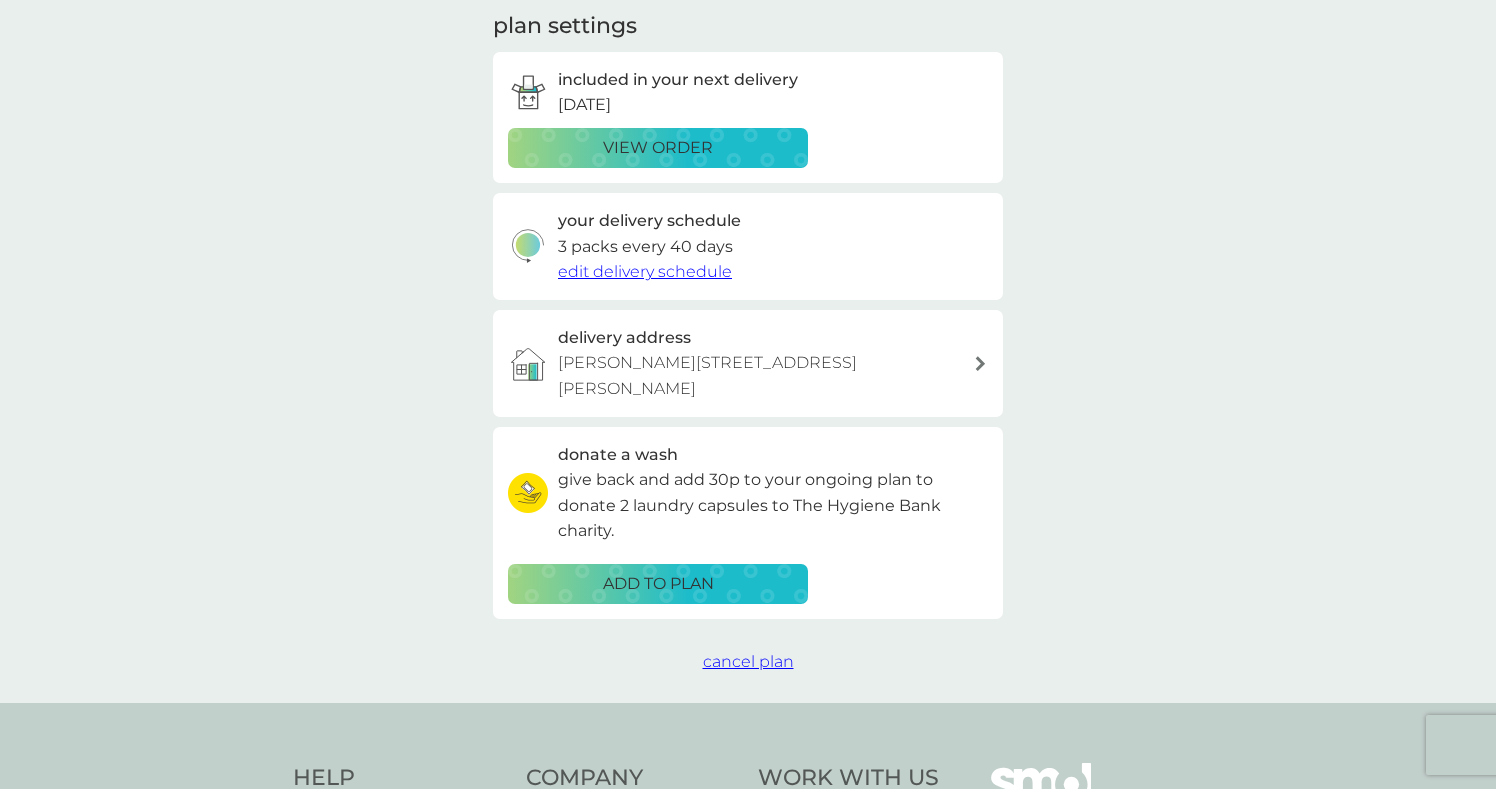 click on "cancel plan" at bounding box center [748, 661] 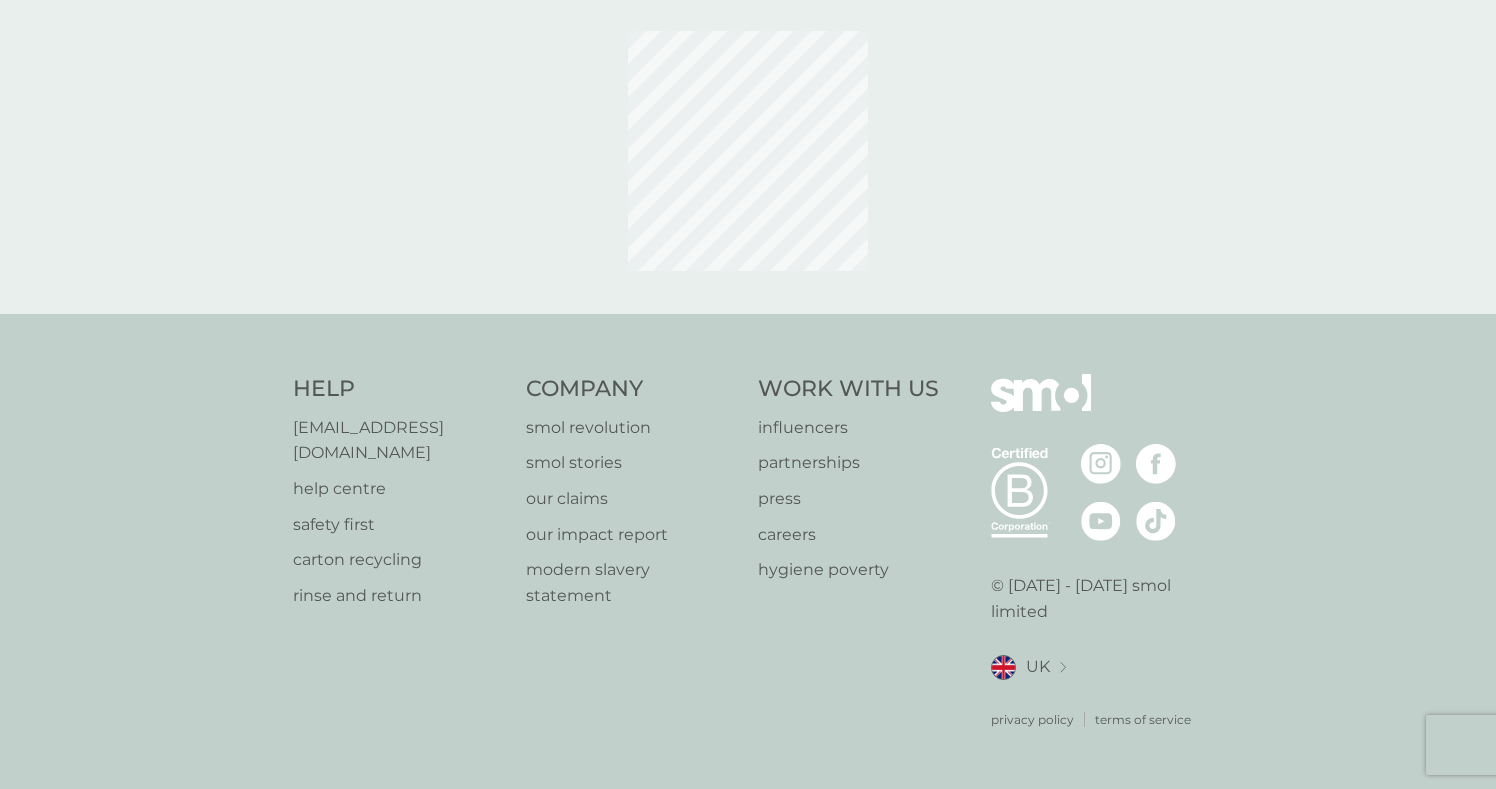 scroll, scrollTop: 0, scrollLeft: 0, axis: both 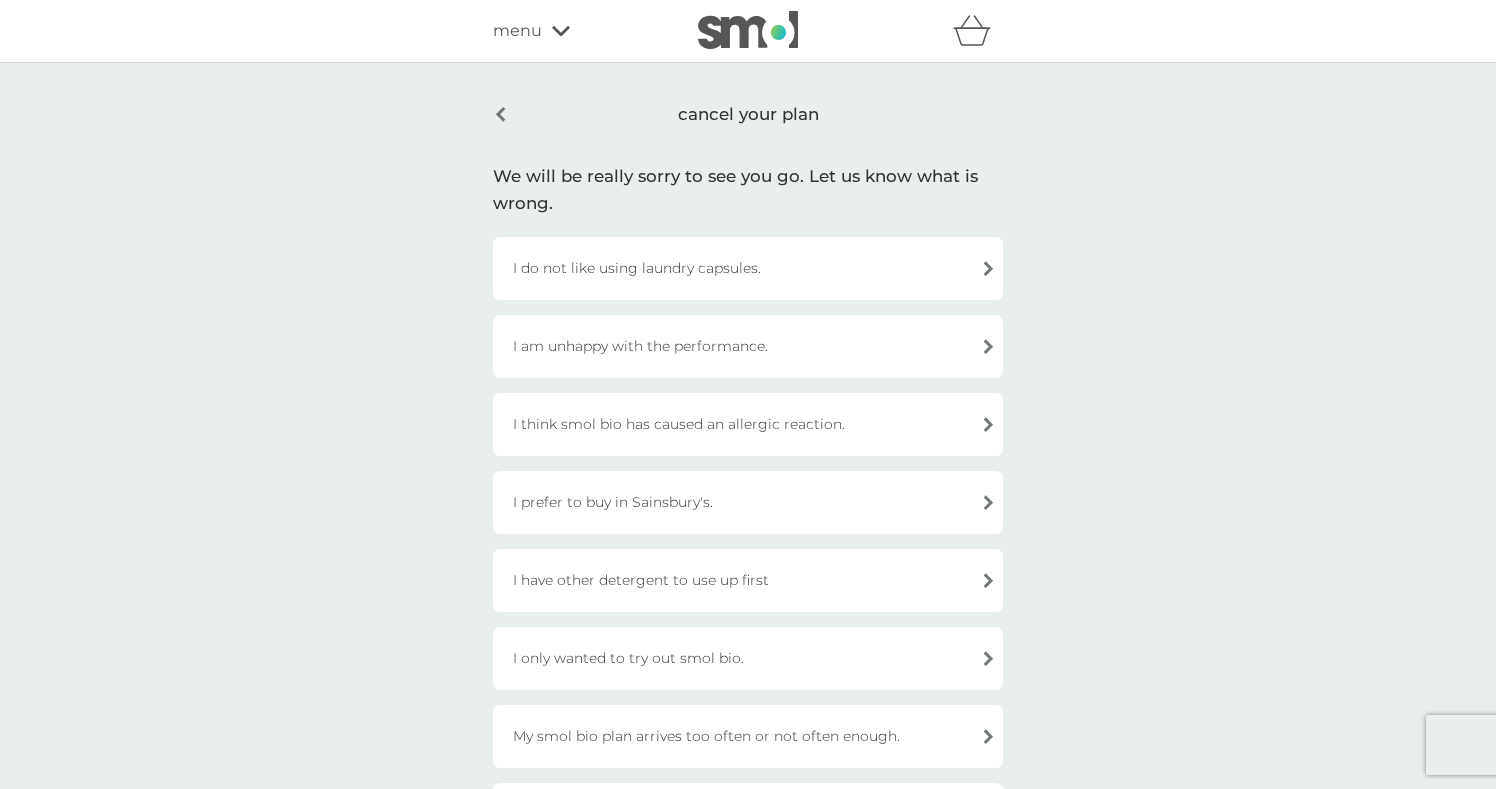click on "I am unhappy with the performance." at bounding box center [748, 346] 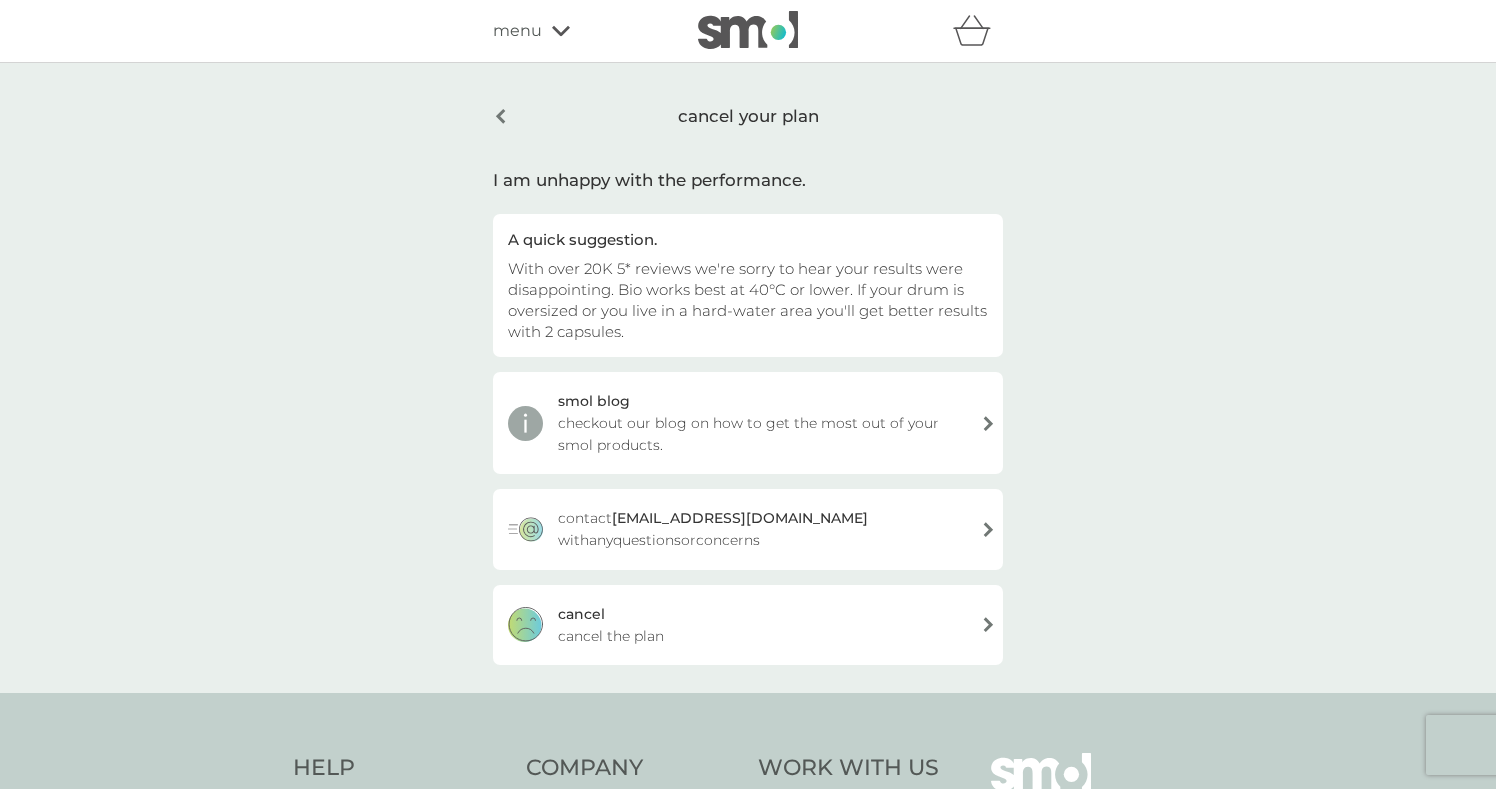 click on "cancel cancel the plan" at bounding box center (748, 625) 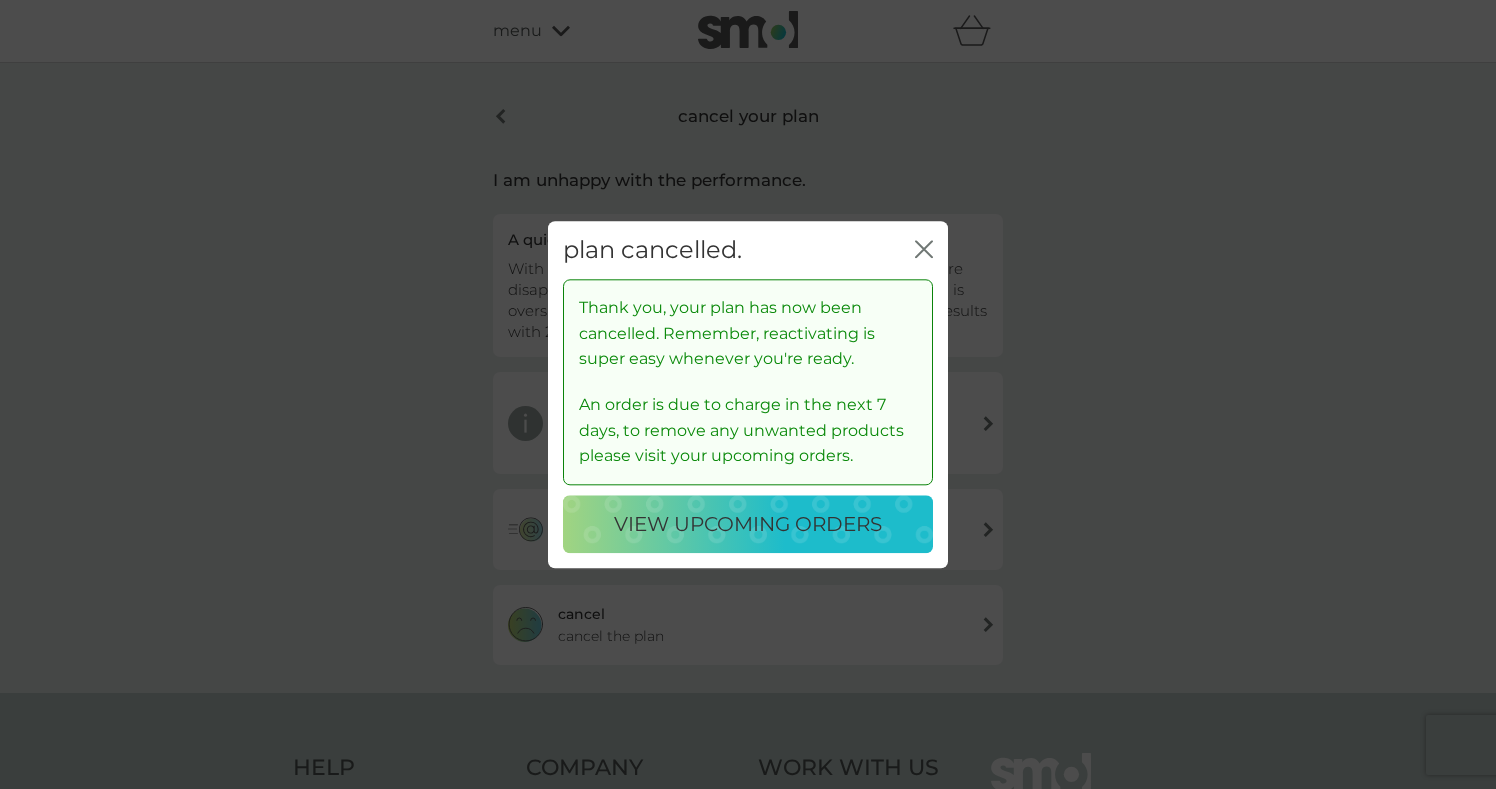 click on "view upcoming orders" at bounding box center [748, 524] 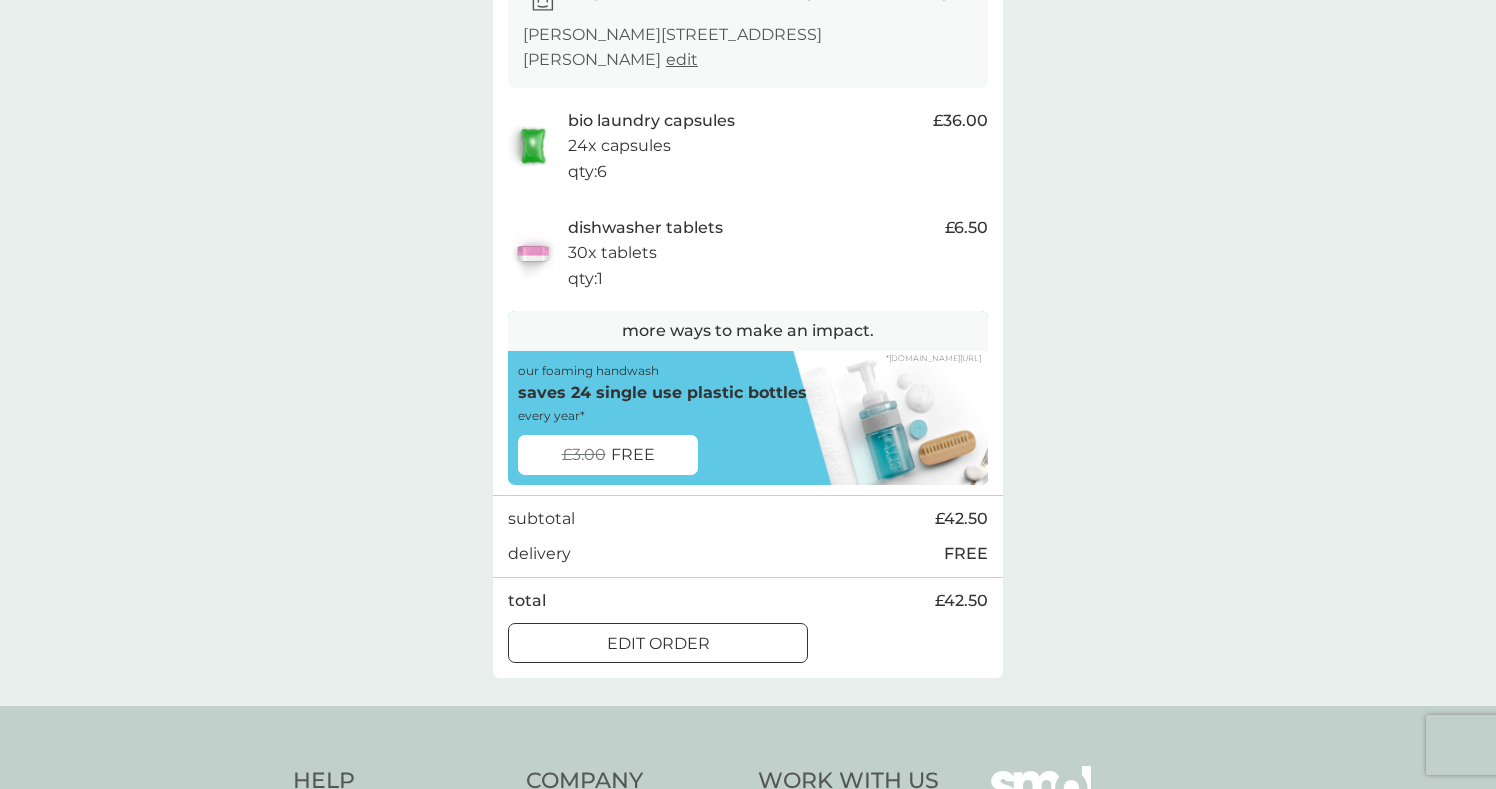 scroll, scrollTop: 382, scrollLeft: 0, axis: vertical 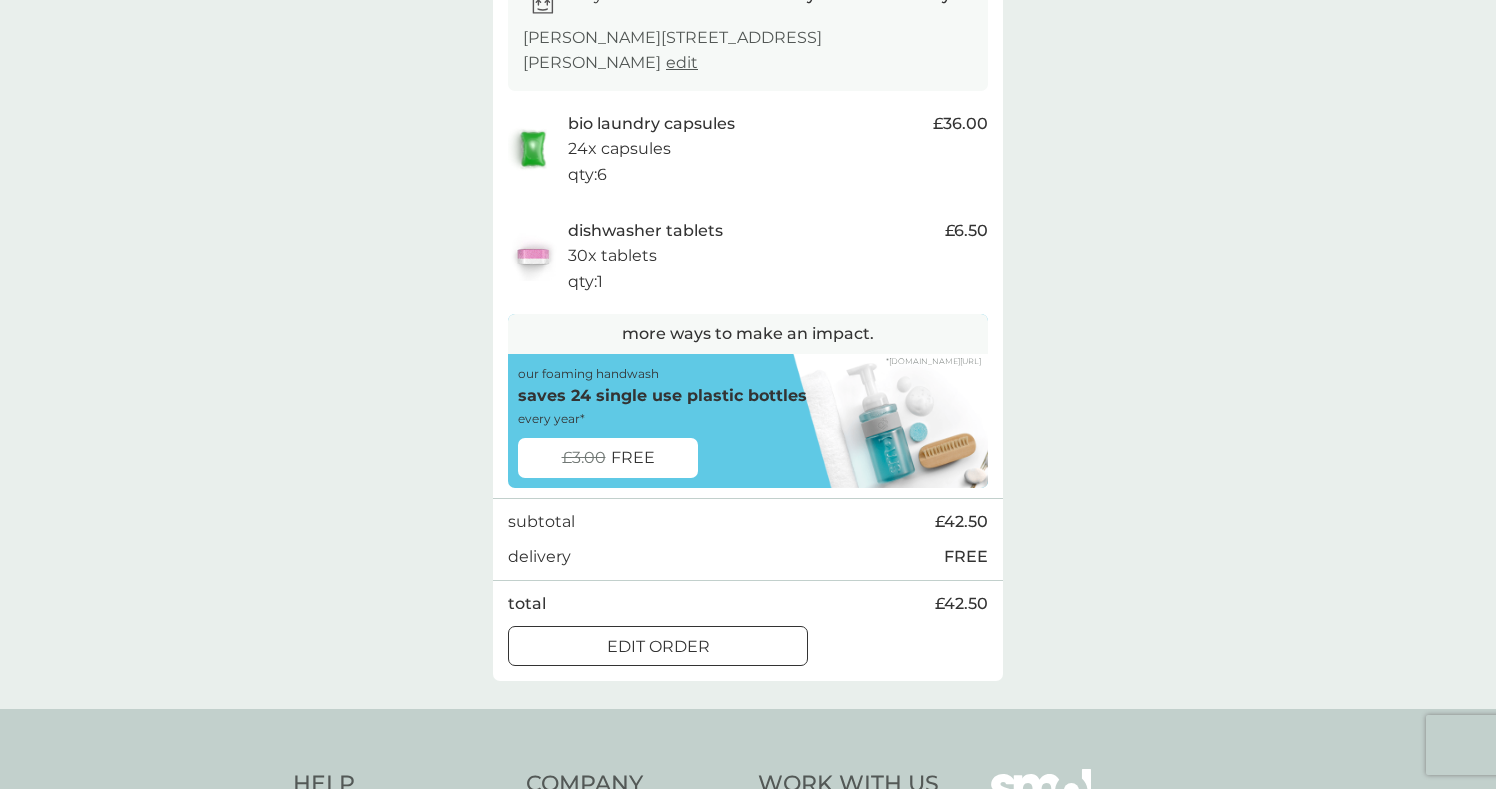 click on "edit order" at bounding box center [658, 647] 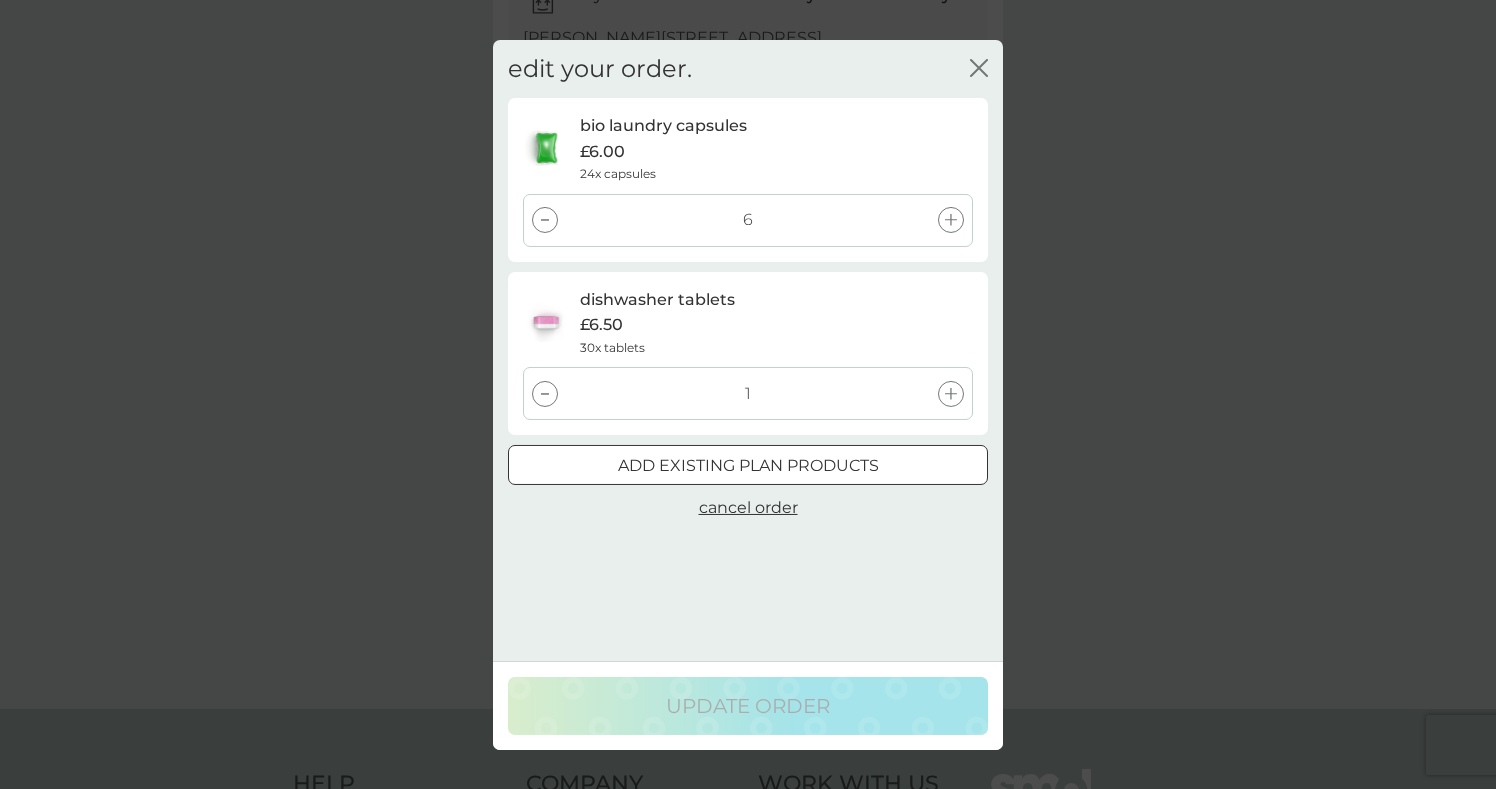 click at bounding box center [545, 220] 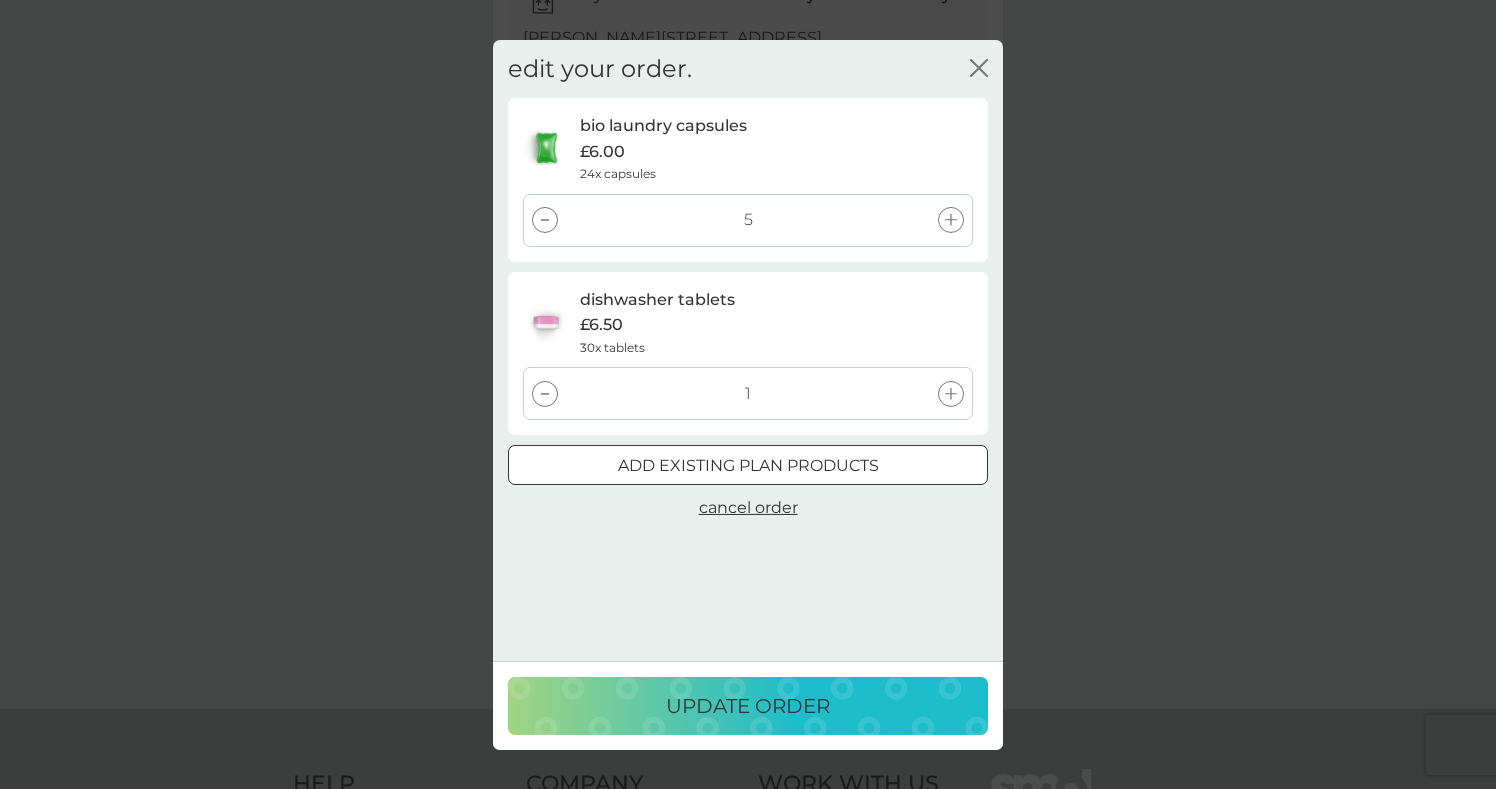 click at bounding box center (545, 220) 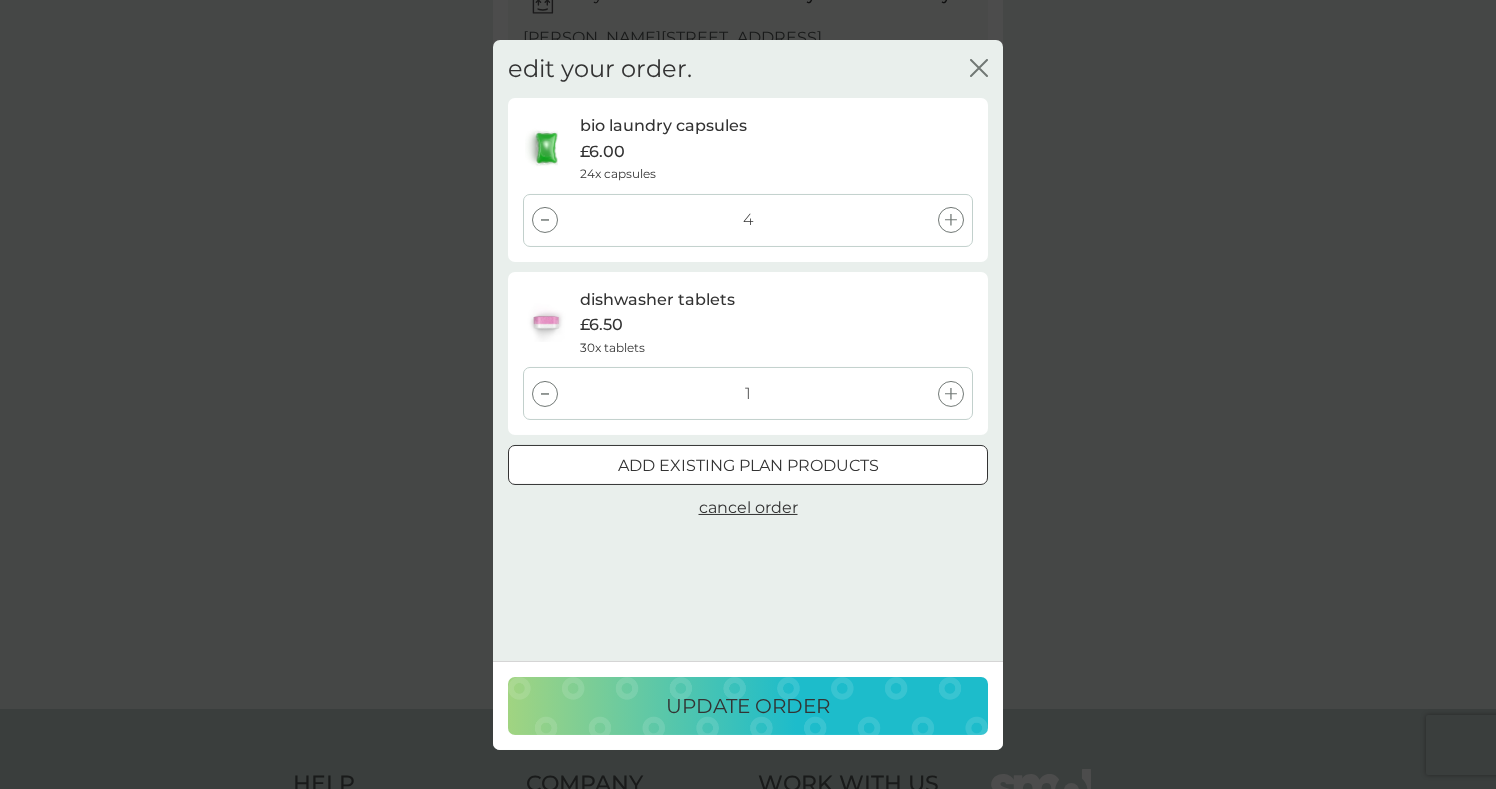 click at bounding box center [545, 220] 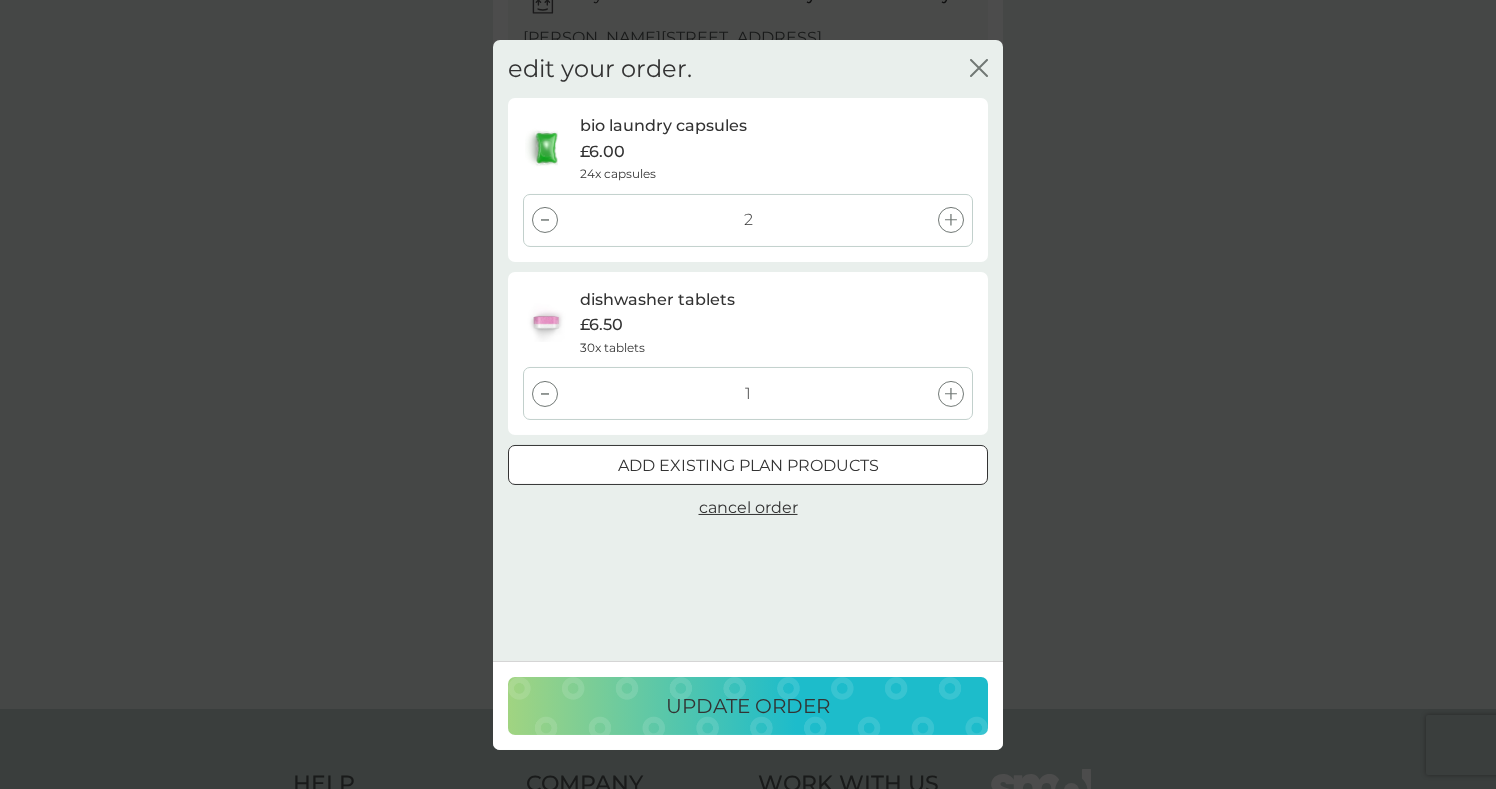 click at bounding box center (545, 220) 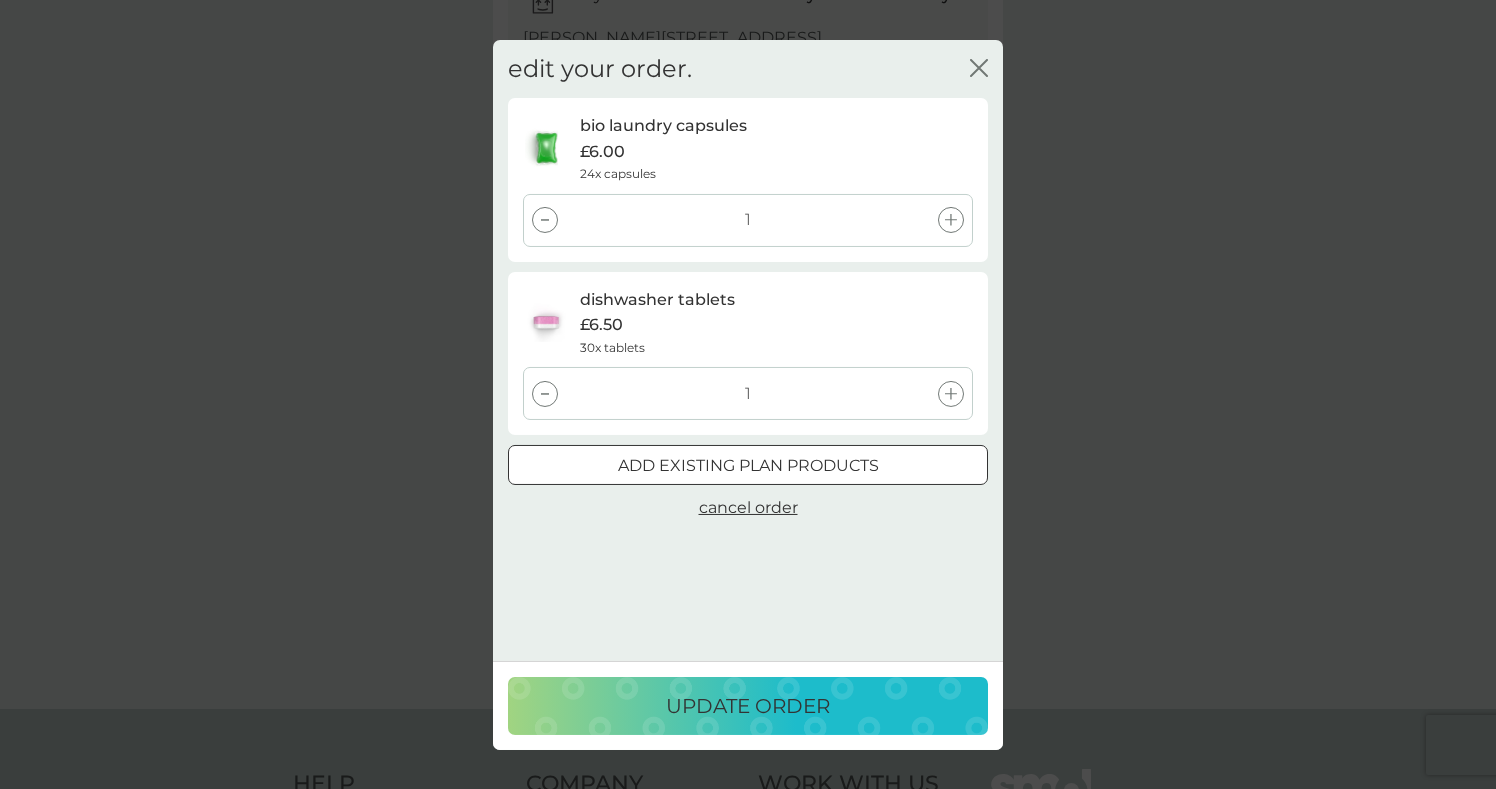 click at bounding box center (545, 220) 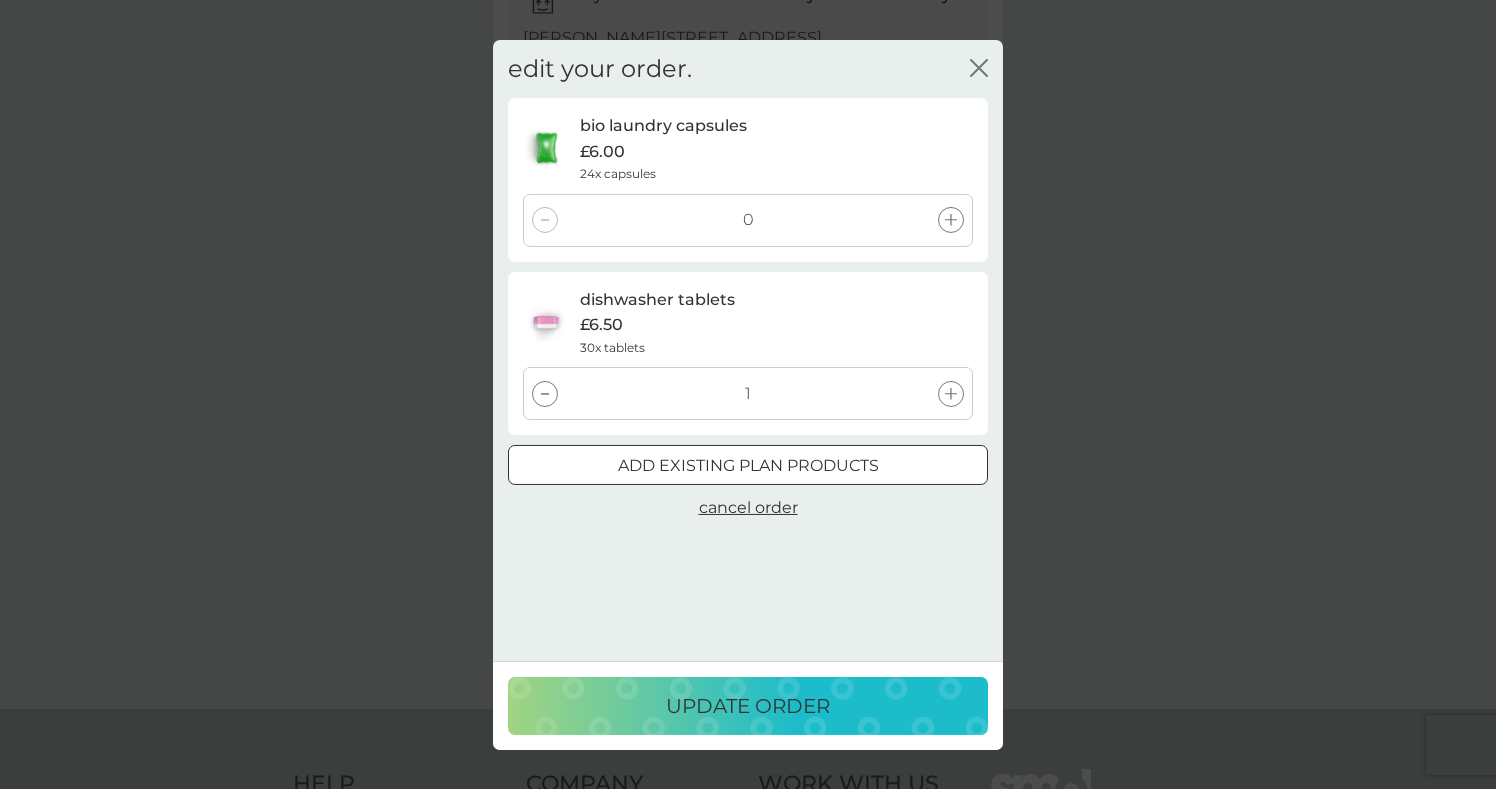 click on "update order" at bounding box center (748, 706) 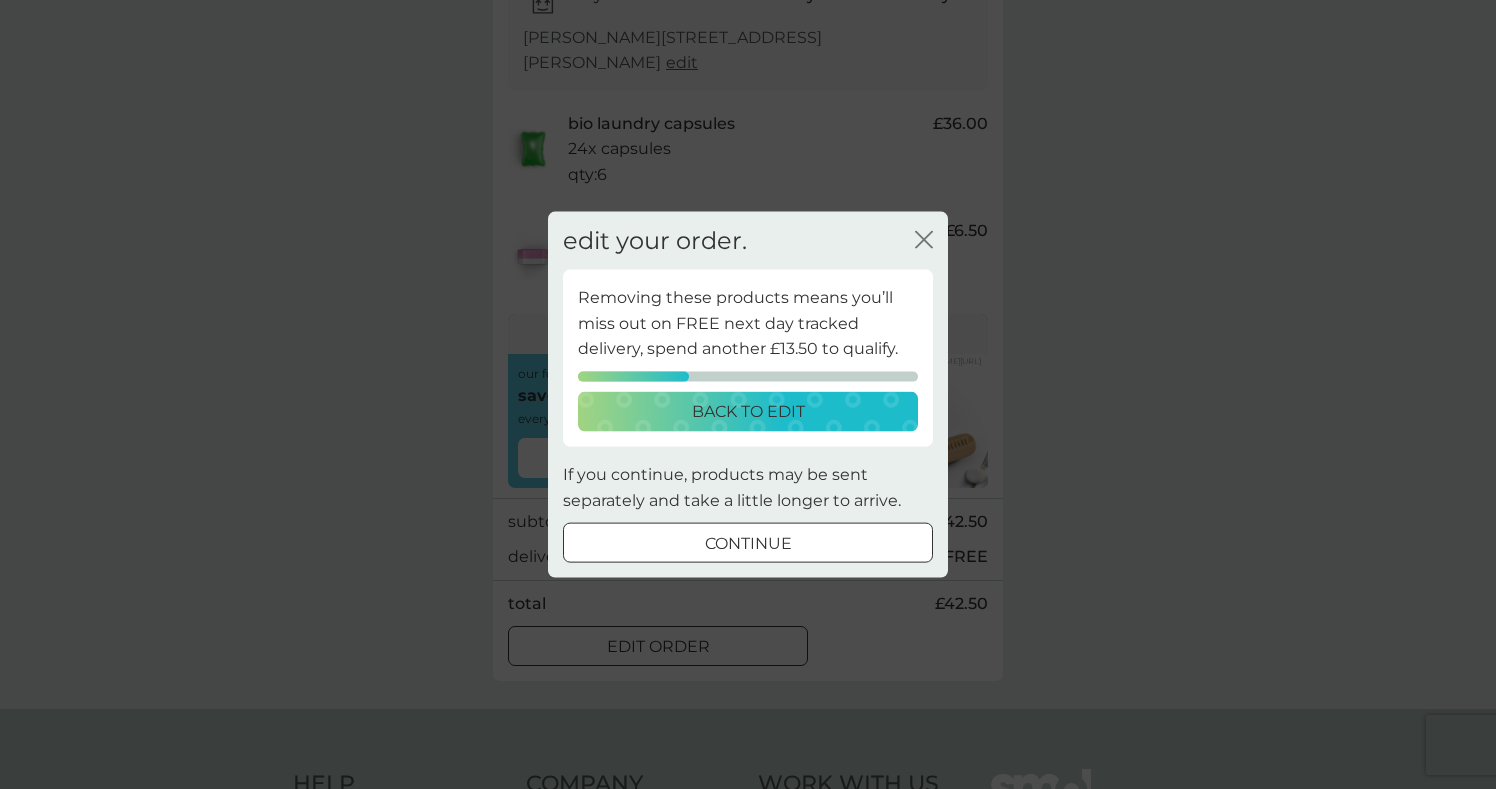 click on "back to edit" at bounding box center [748, 412] 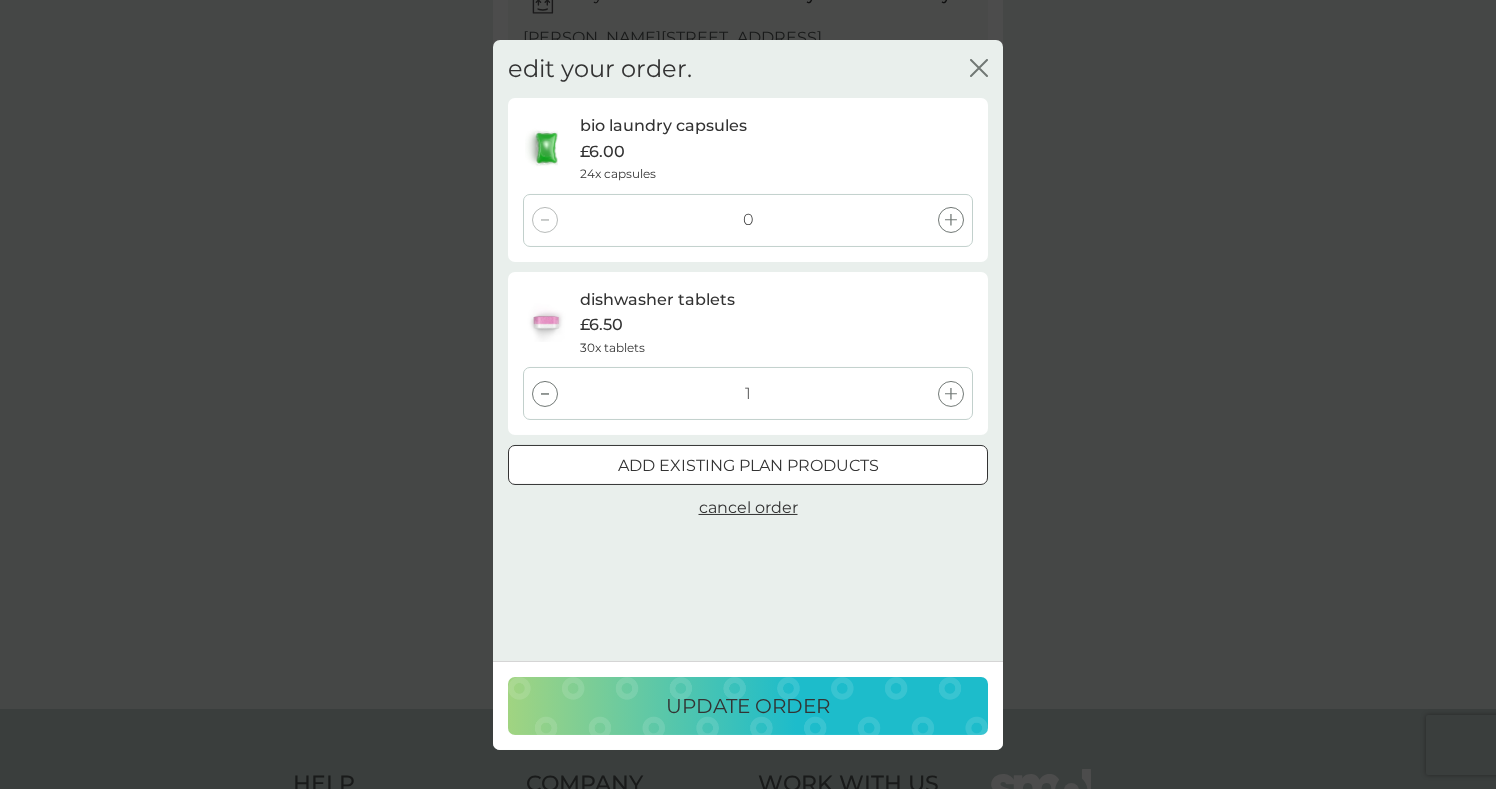 click 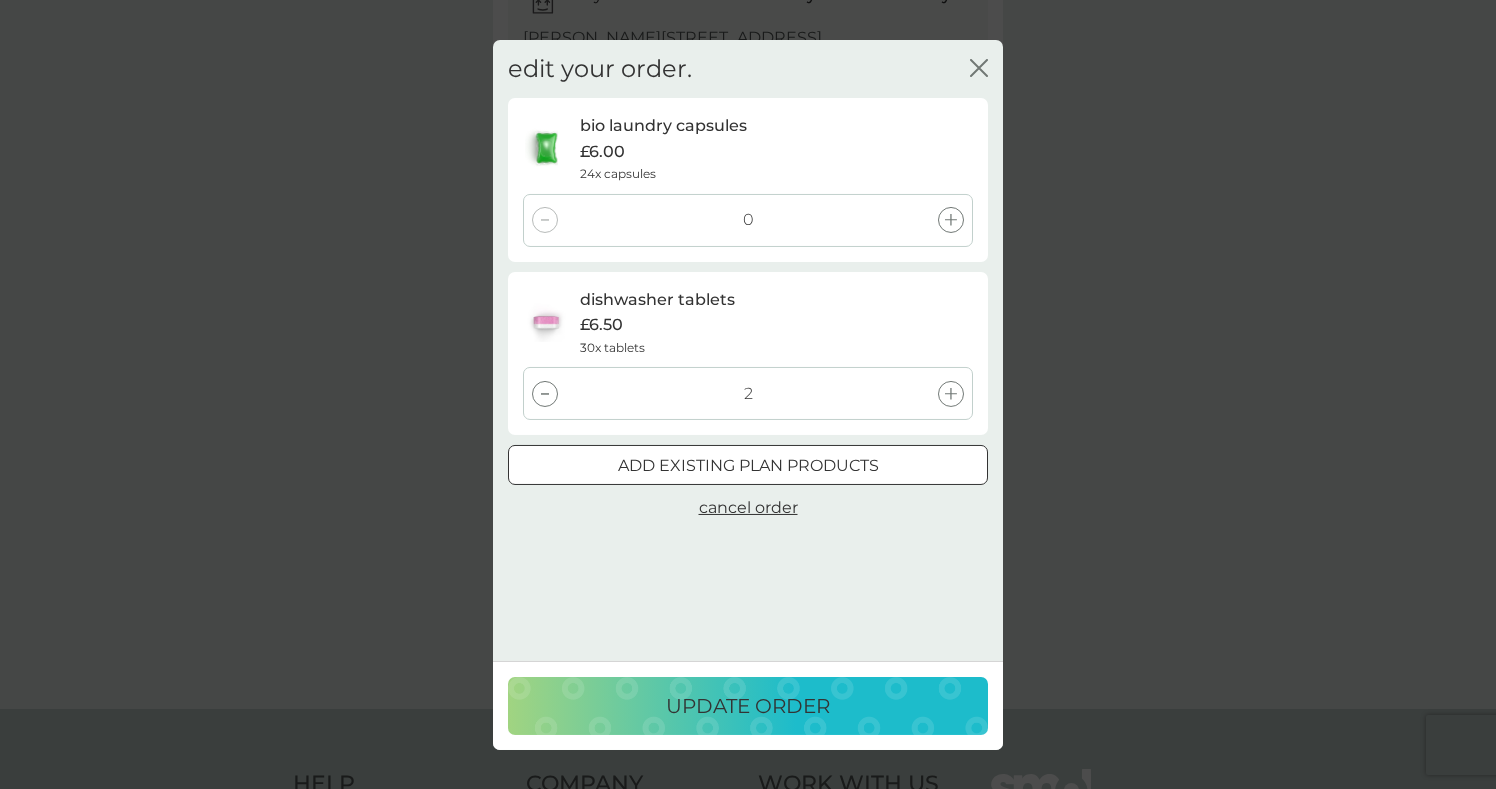 click 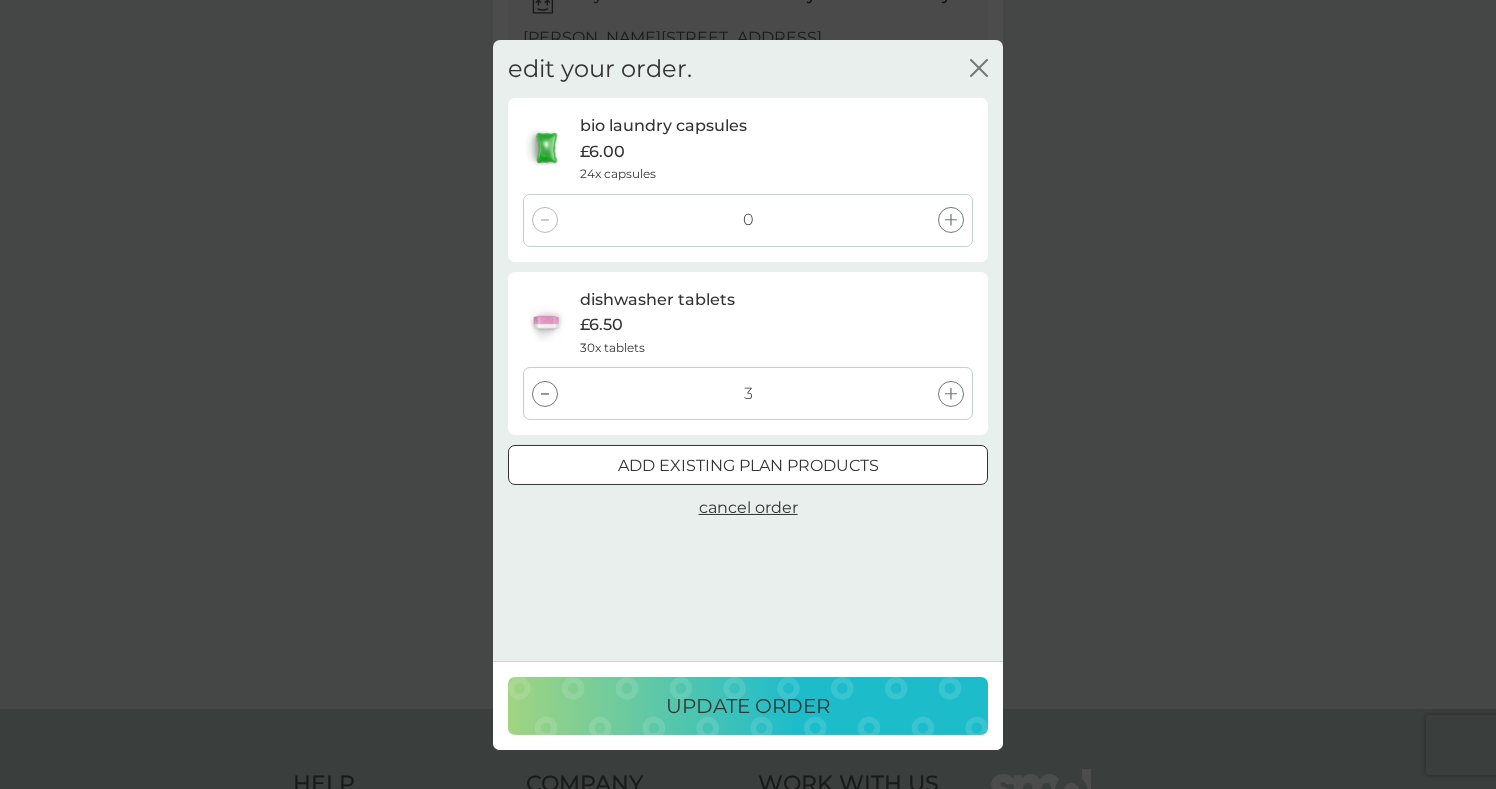 click 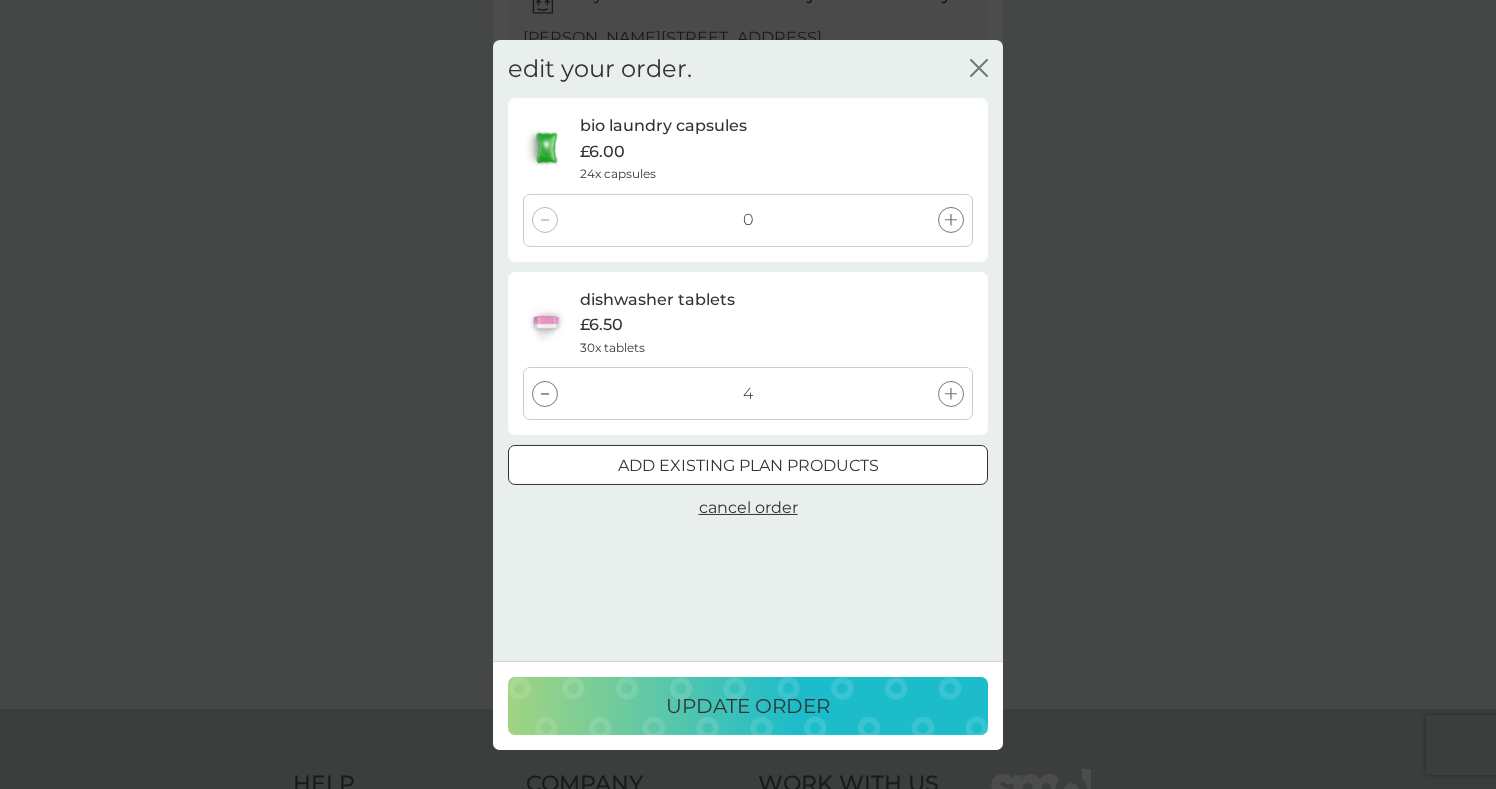 click on "update order" at bounding box center [748, 706] 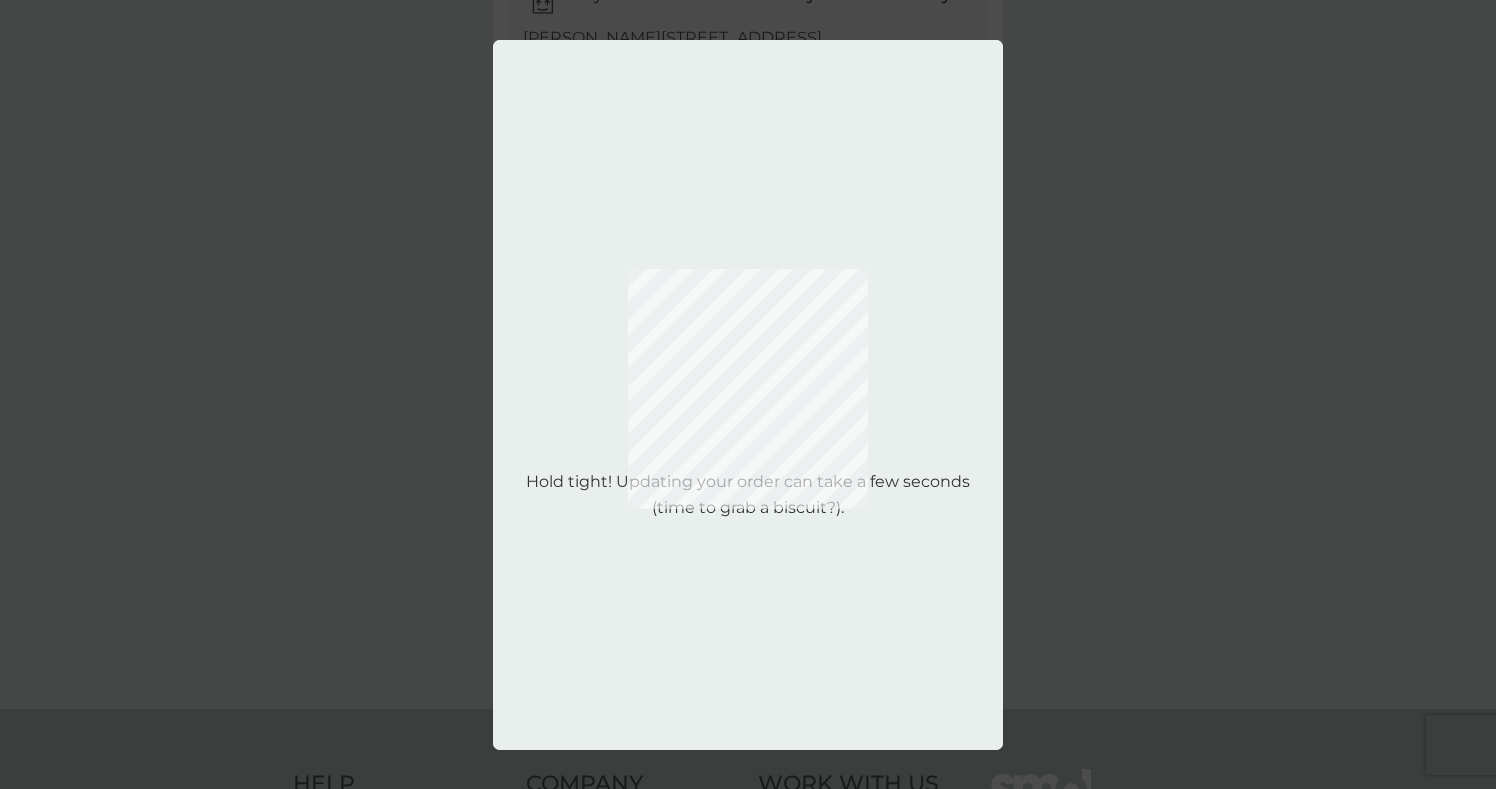 scroll, scrollTop: 0, scrollLeft: 0, axis: both 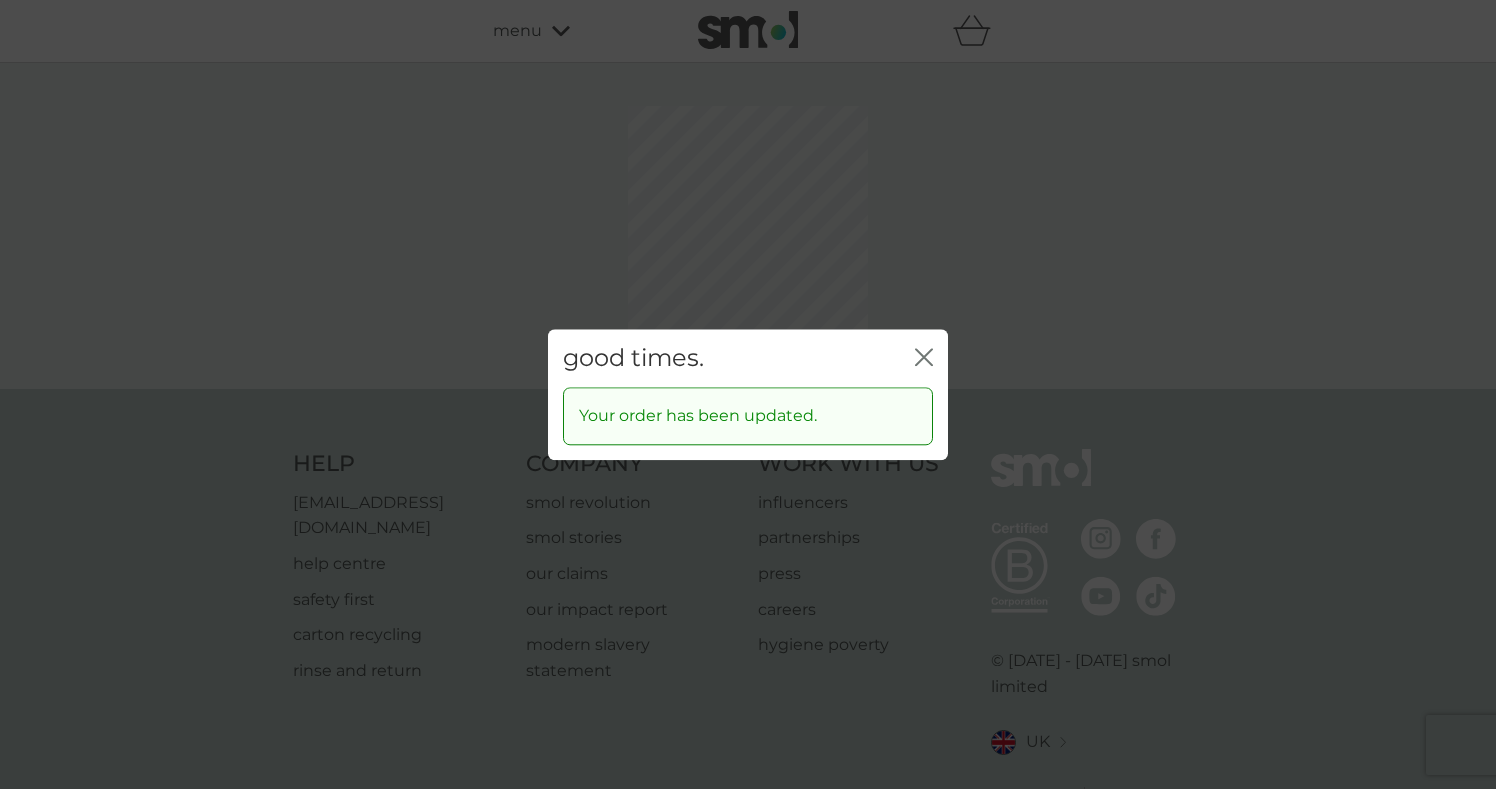click on "close" 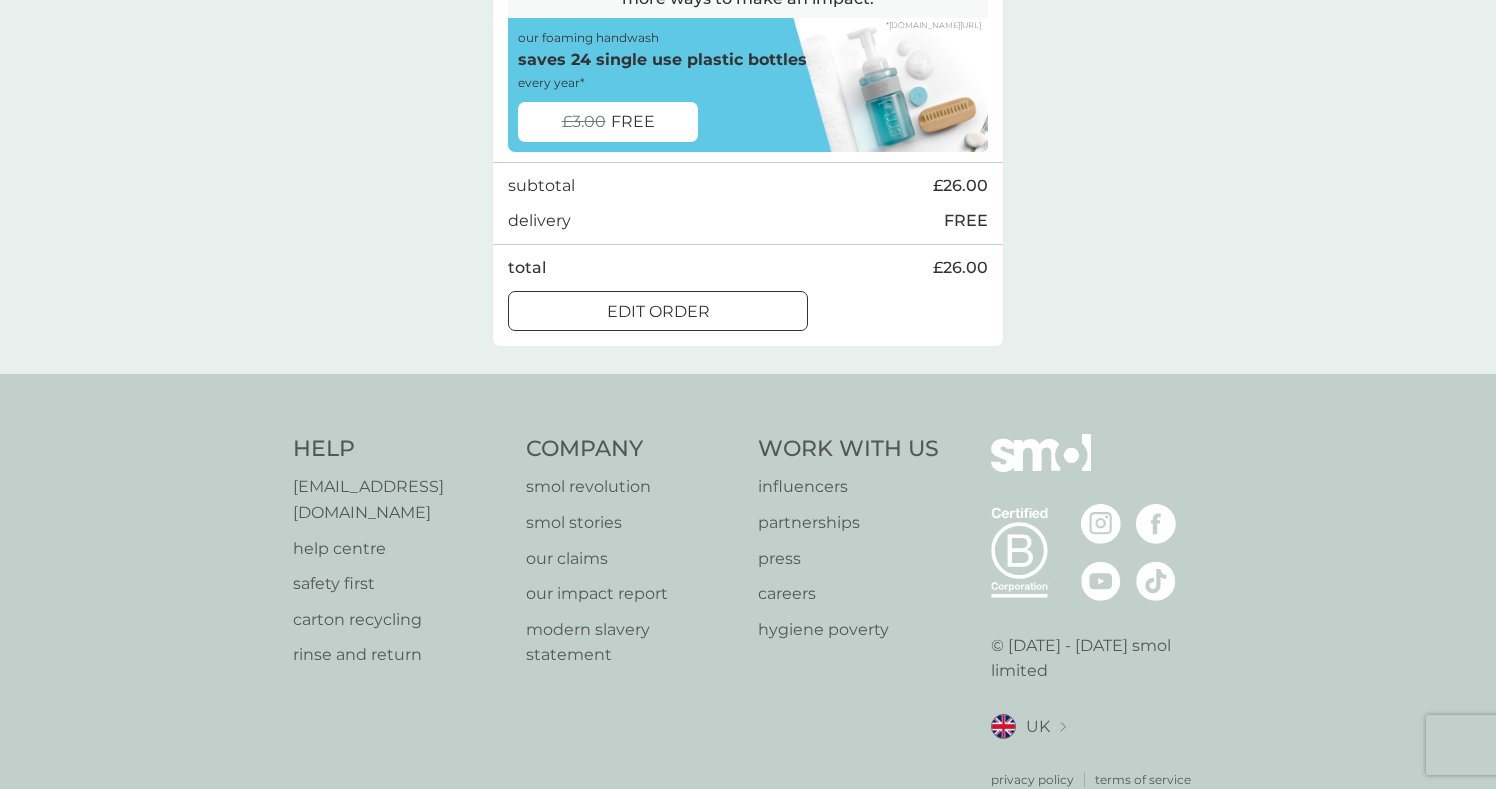 scroll, scrollTop: 609, scrollLeft: 0, axis: vertical 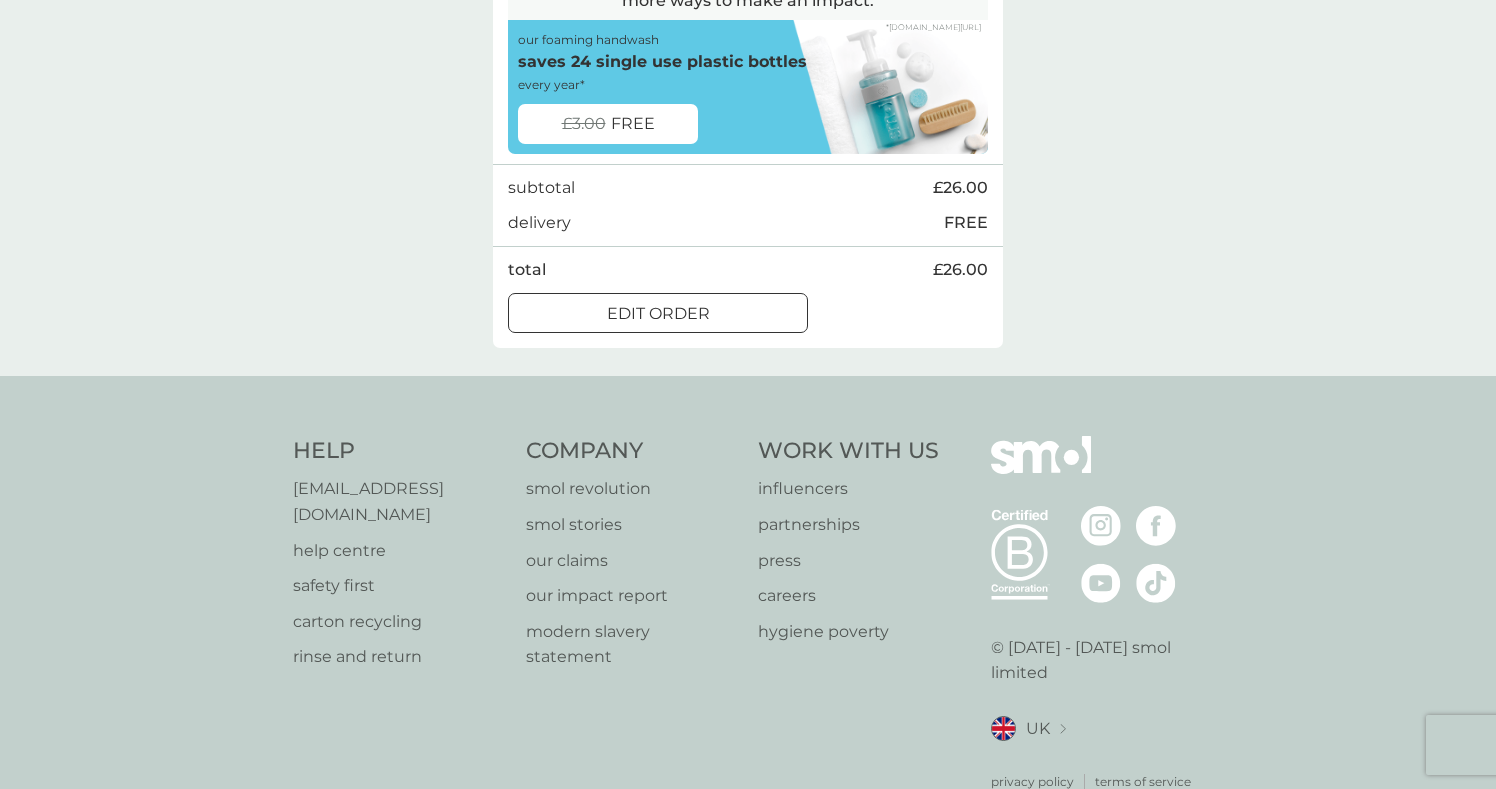 click on "[EMAIL_ADDRESS][DOMAIN_NAME]" at bounding box center (399, 501) 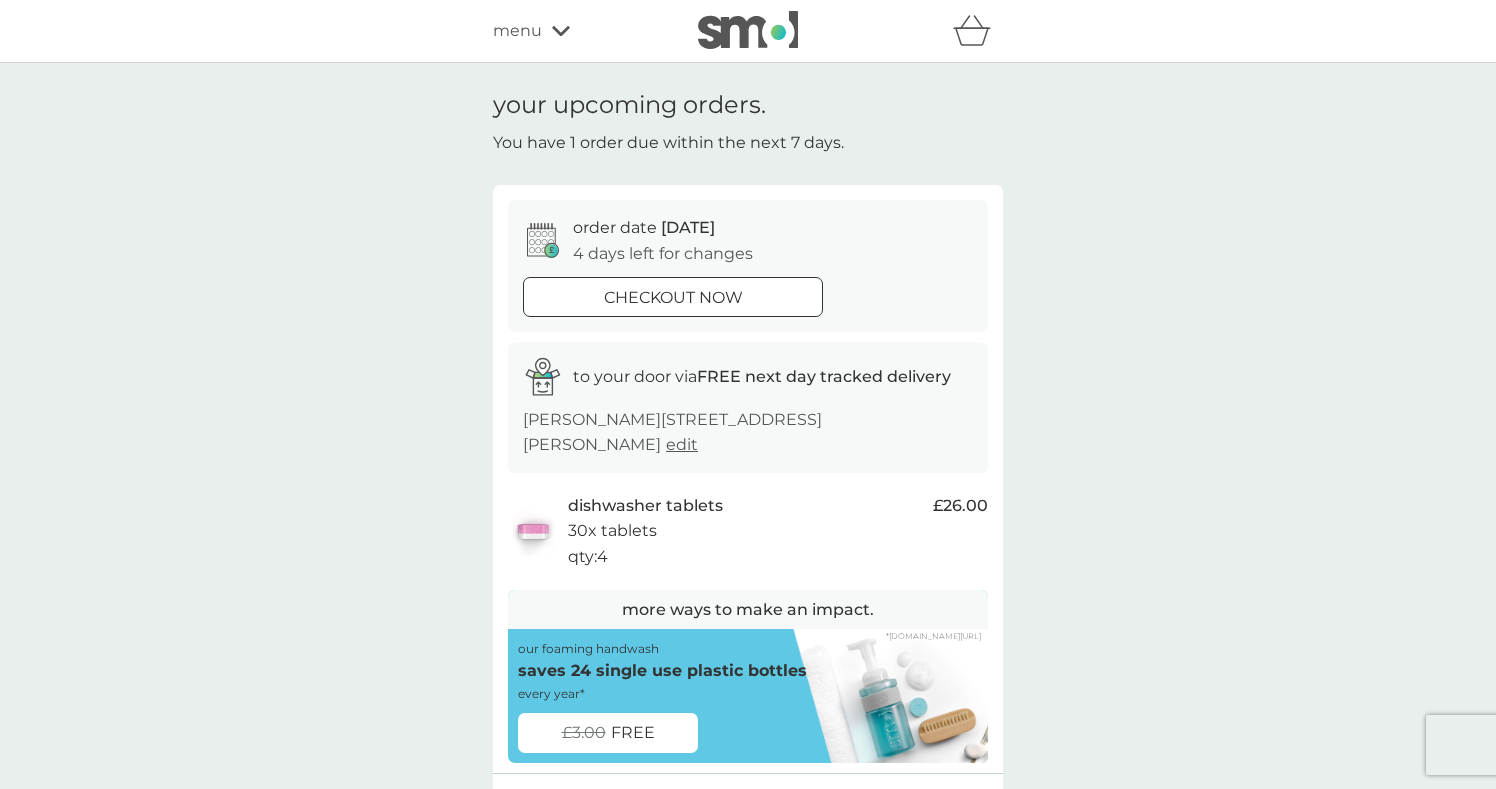 scroll, scrollTop: 0, scrollLeft: 0, axis: both 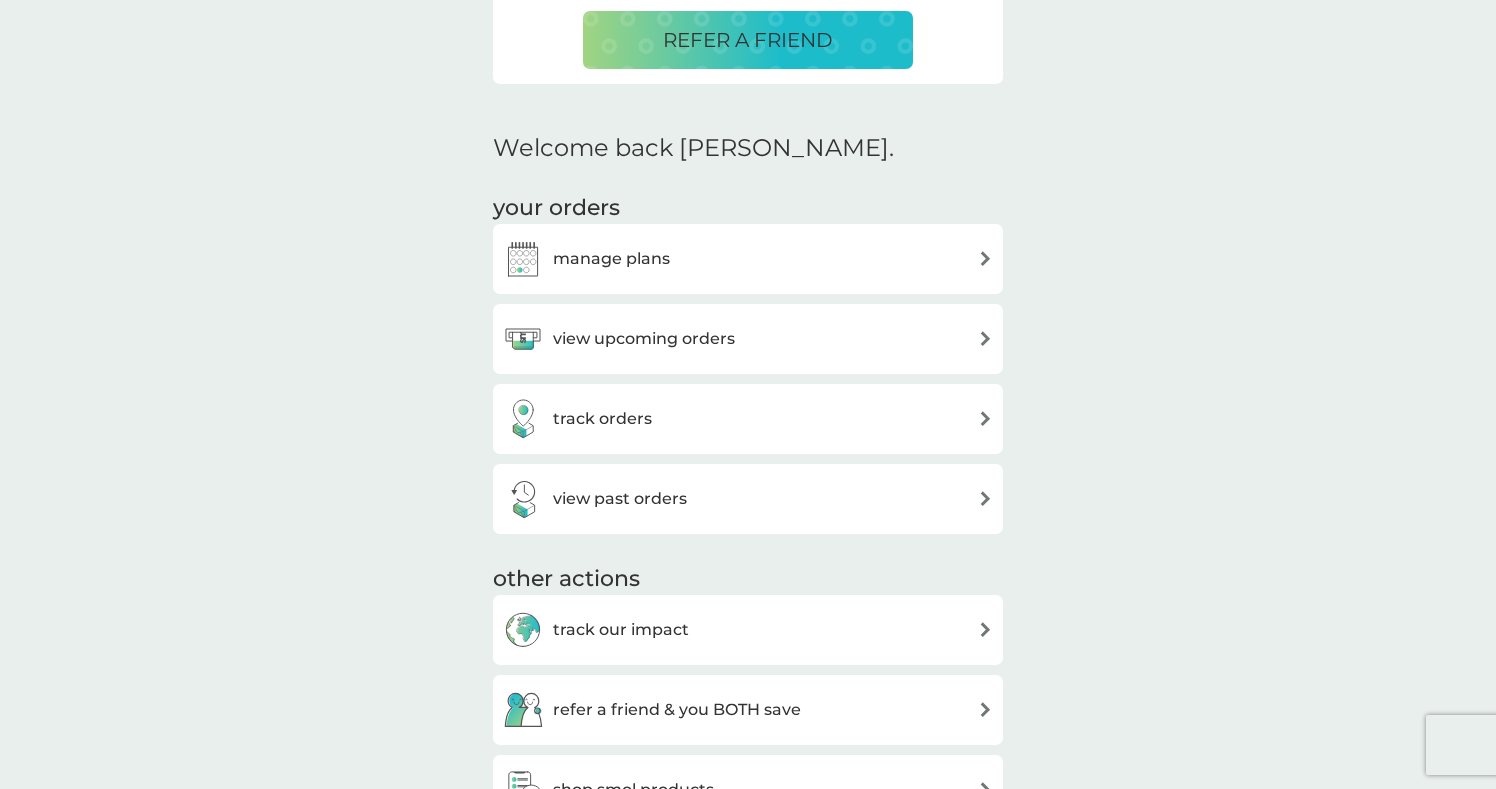 click on "manage plans" at bounding box center (748, 259) 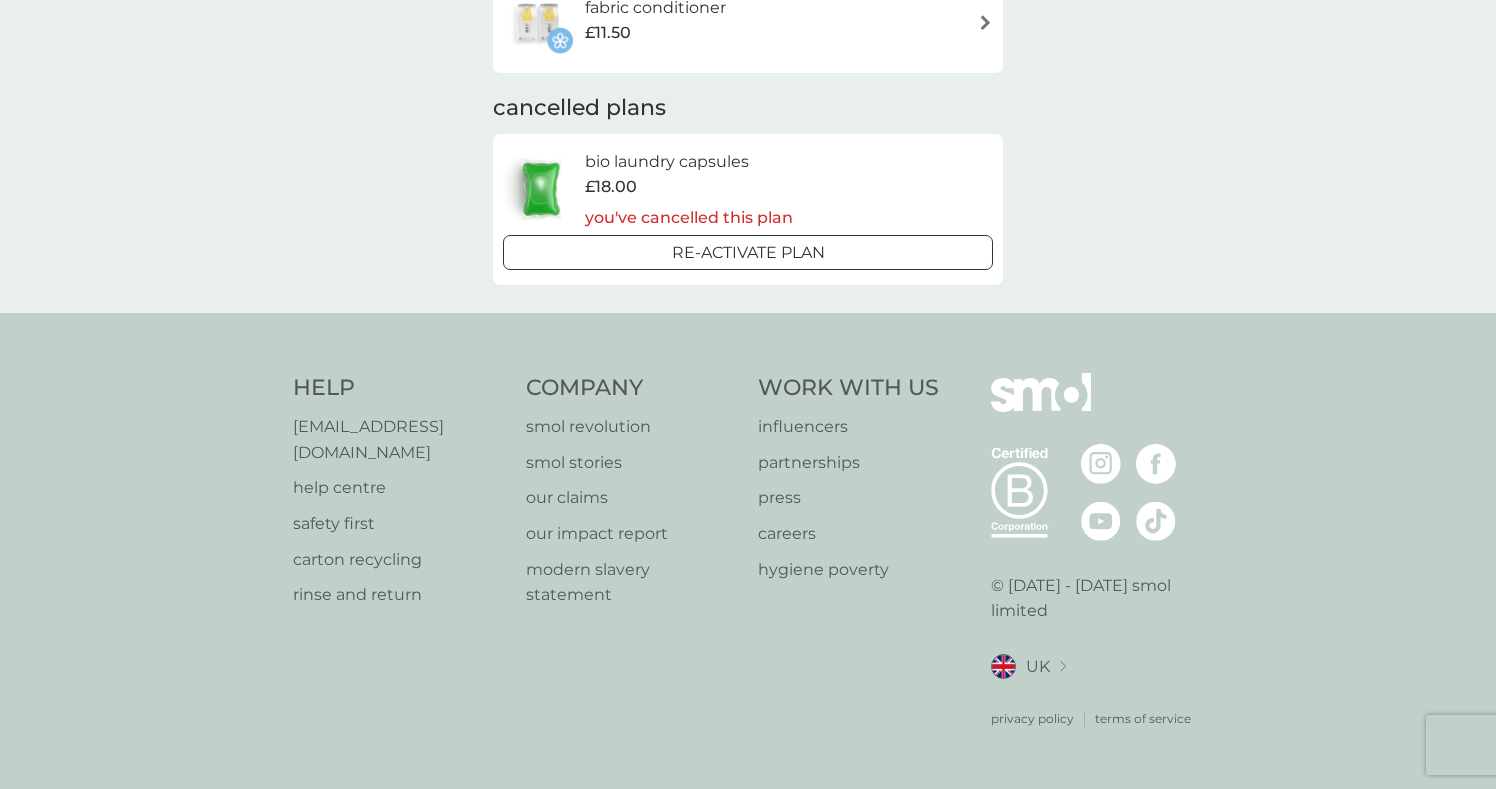 scroll, scrollTop: 0, scrollLeft: 0, axis: both 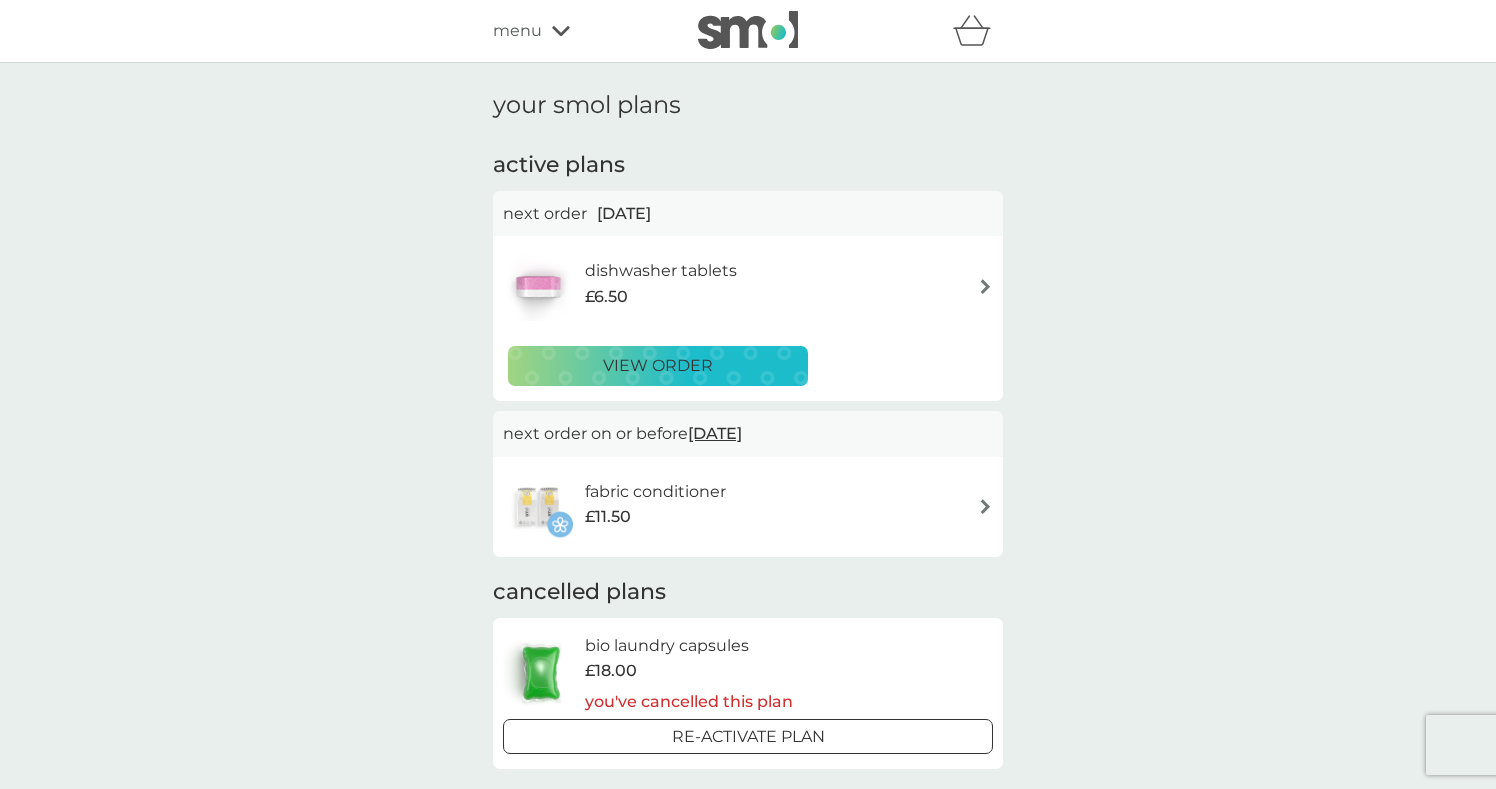click on "fabric conditioner £11.50" at bounding box center [665, 507] 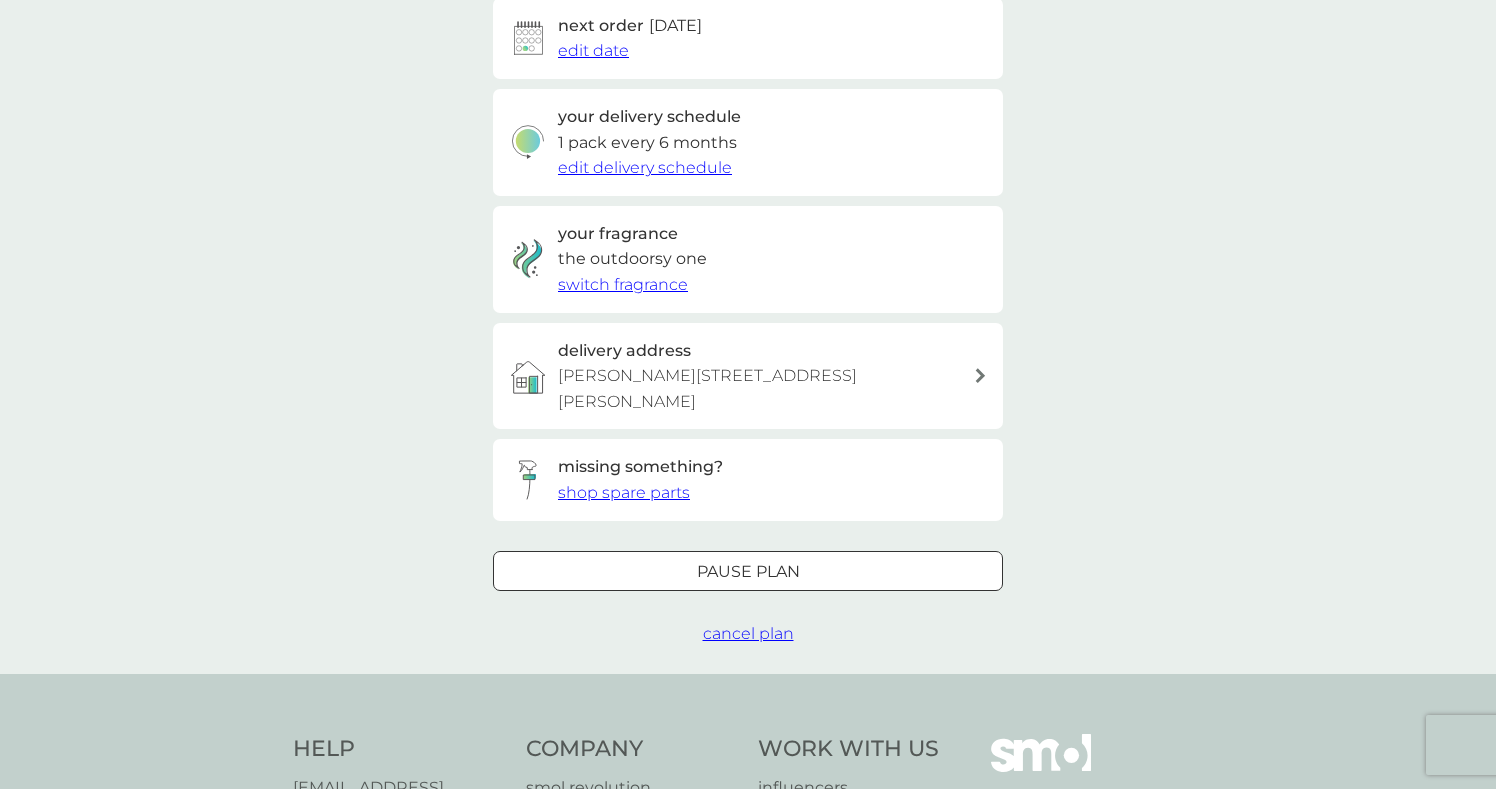 scroll, scrollTop: 391, scrollLeft: 0, axis: vertical 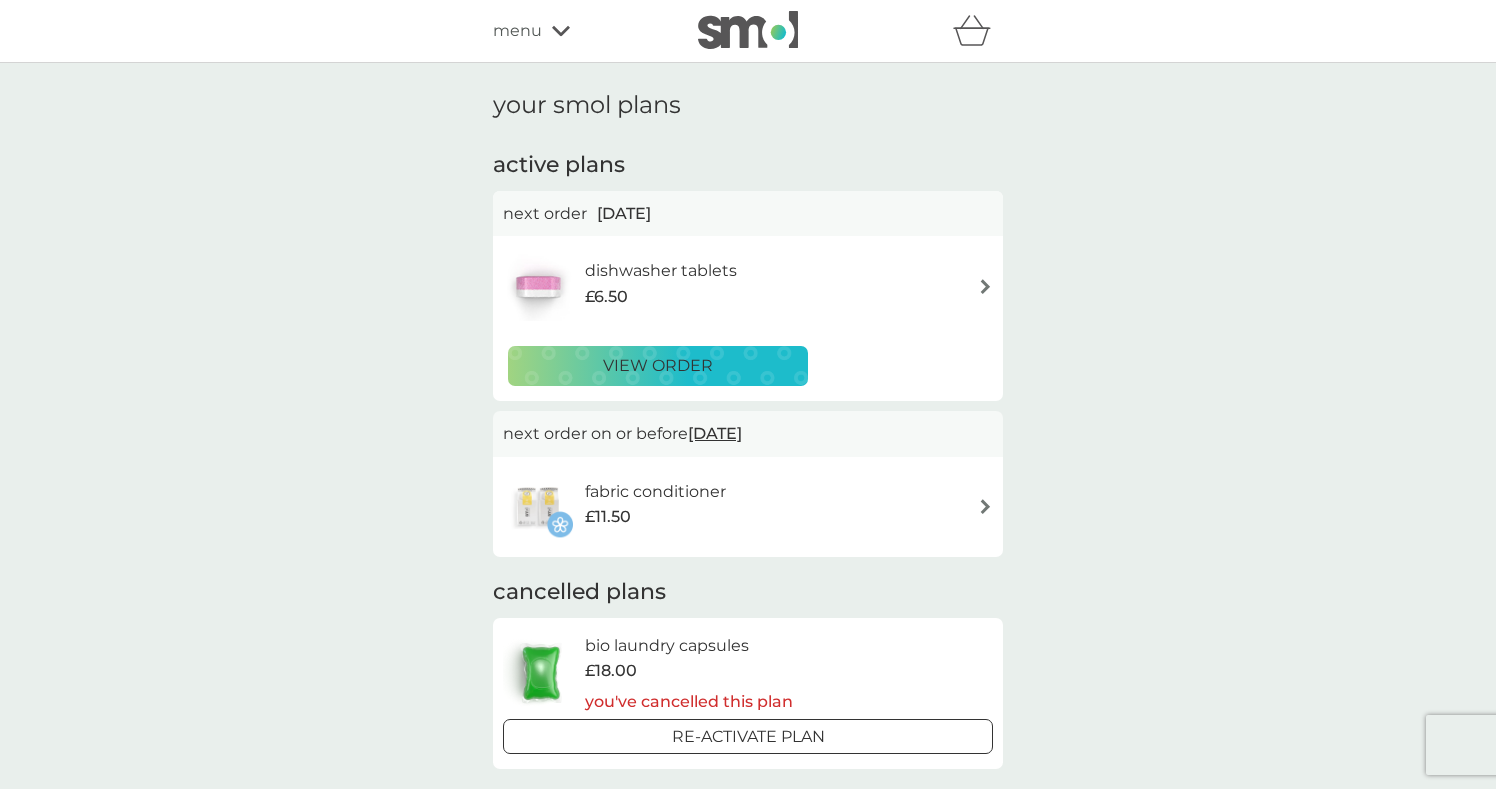 click on "dishwasher tablets £6.50" at bounding box center [748, 286] 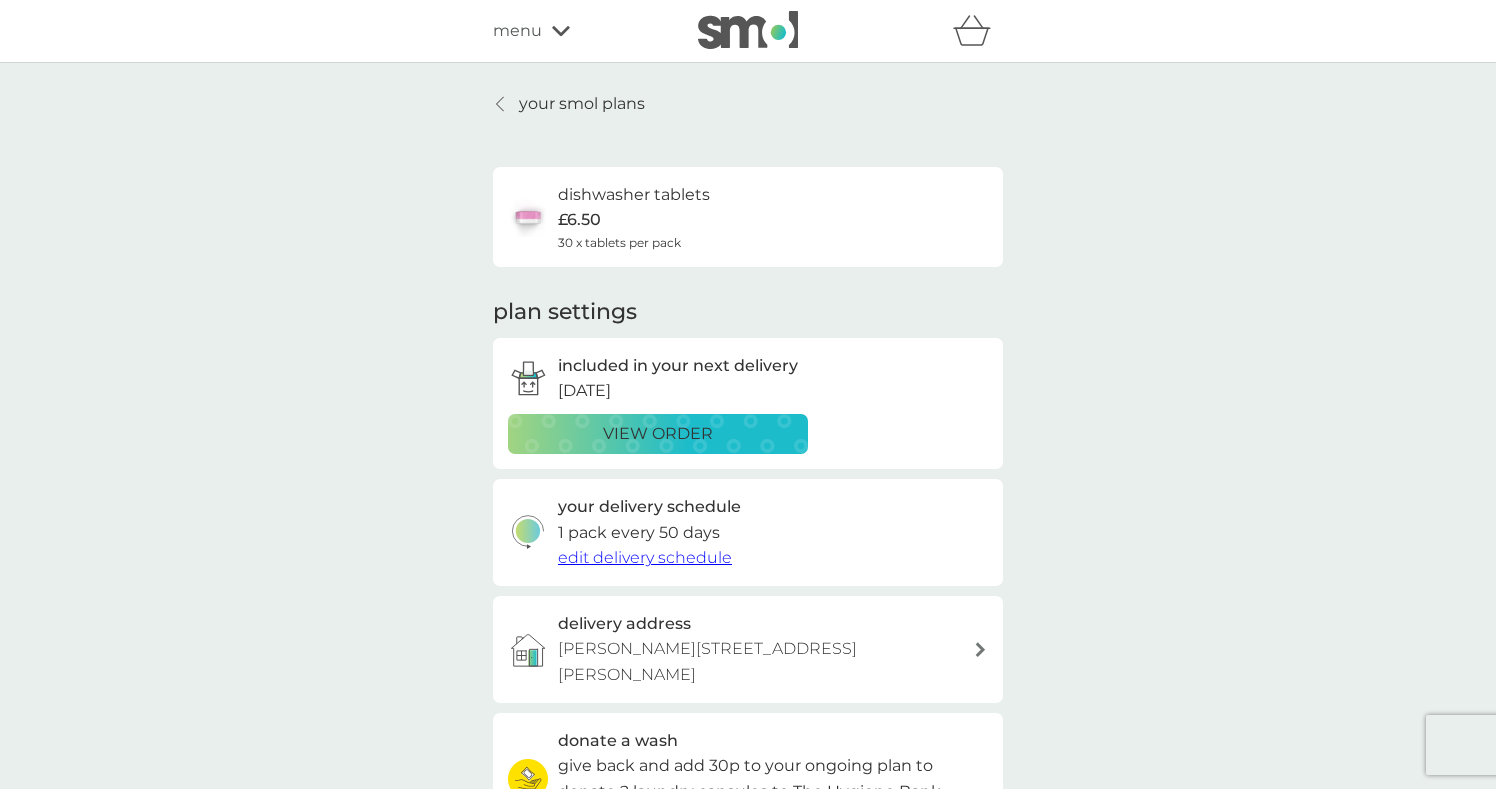 scroll, scrollTop: 221, scrollLeft: 0, axis: vertical 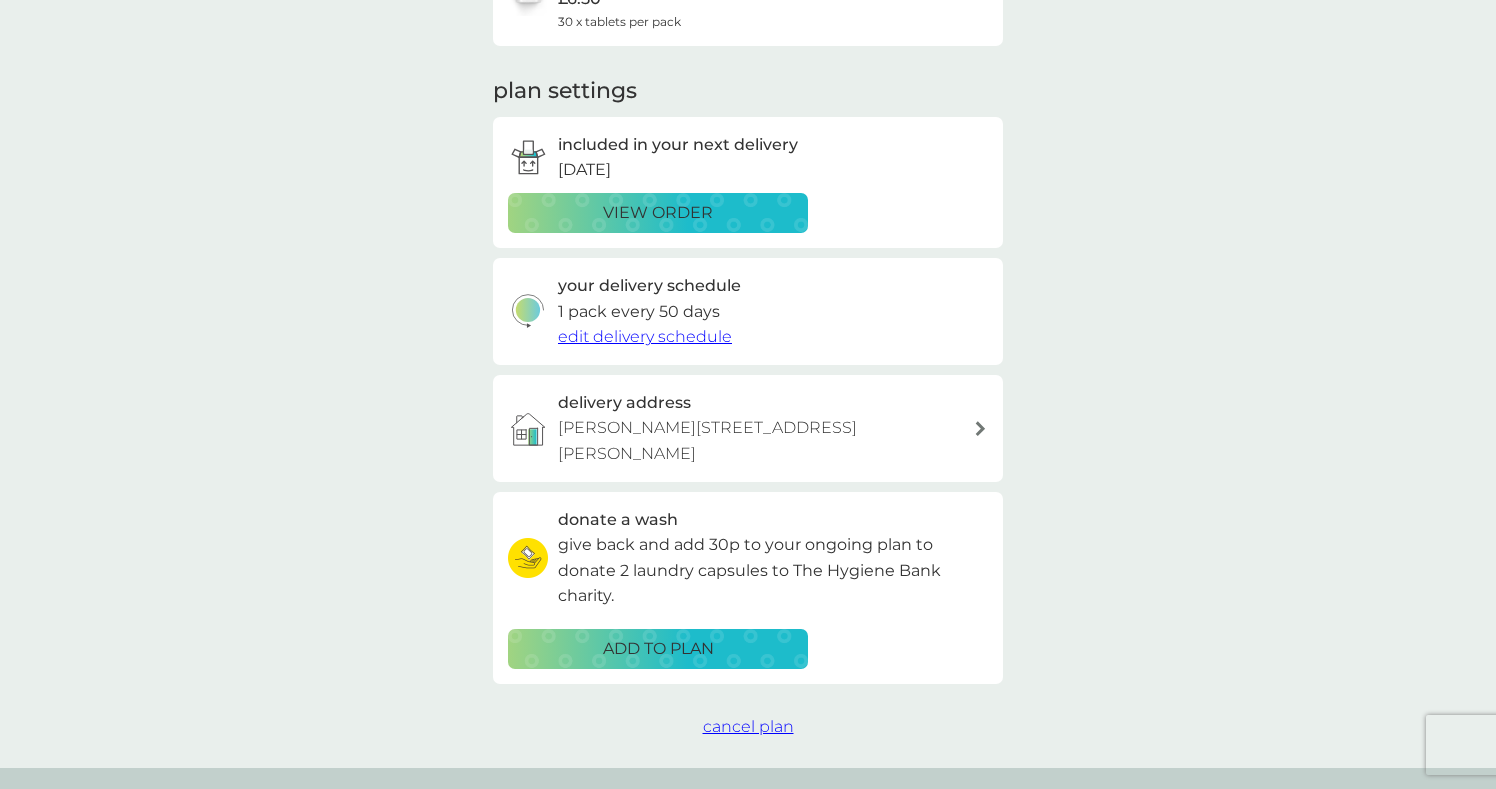 click on "edit delivery schedule" at bounding box center [645, 336] 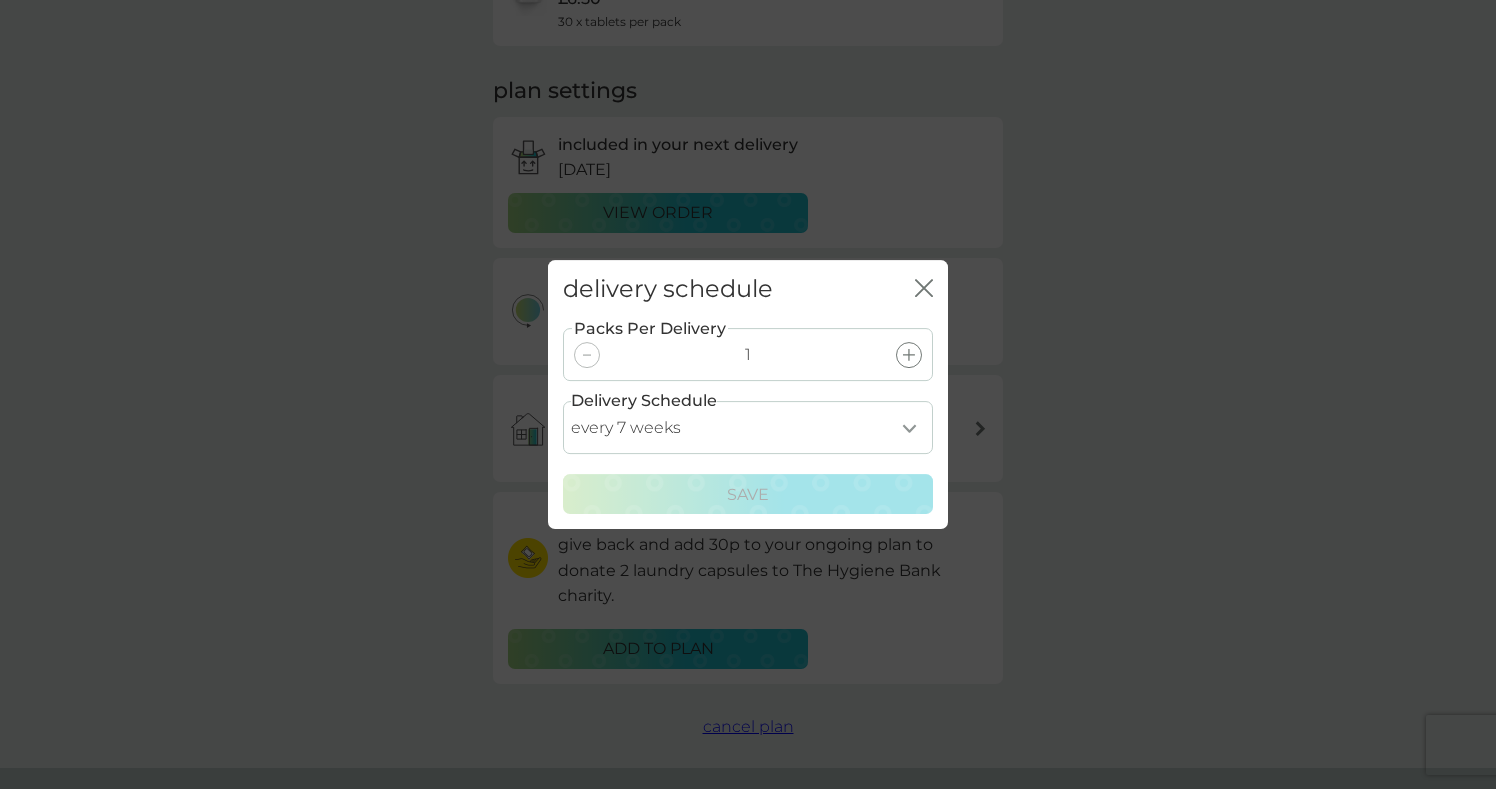click 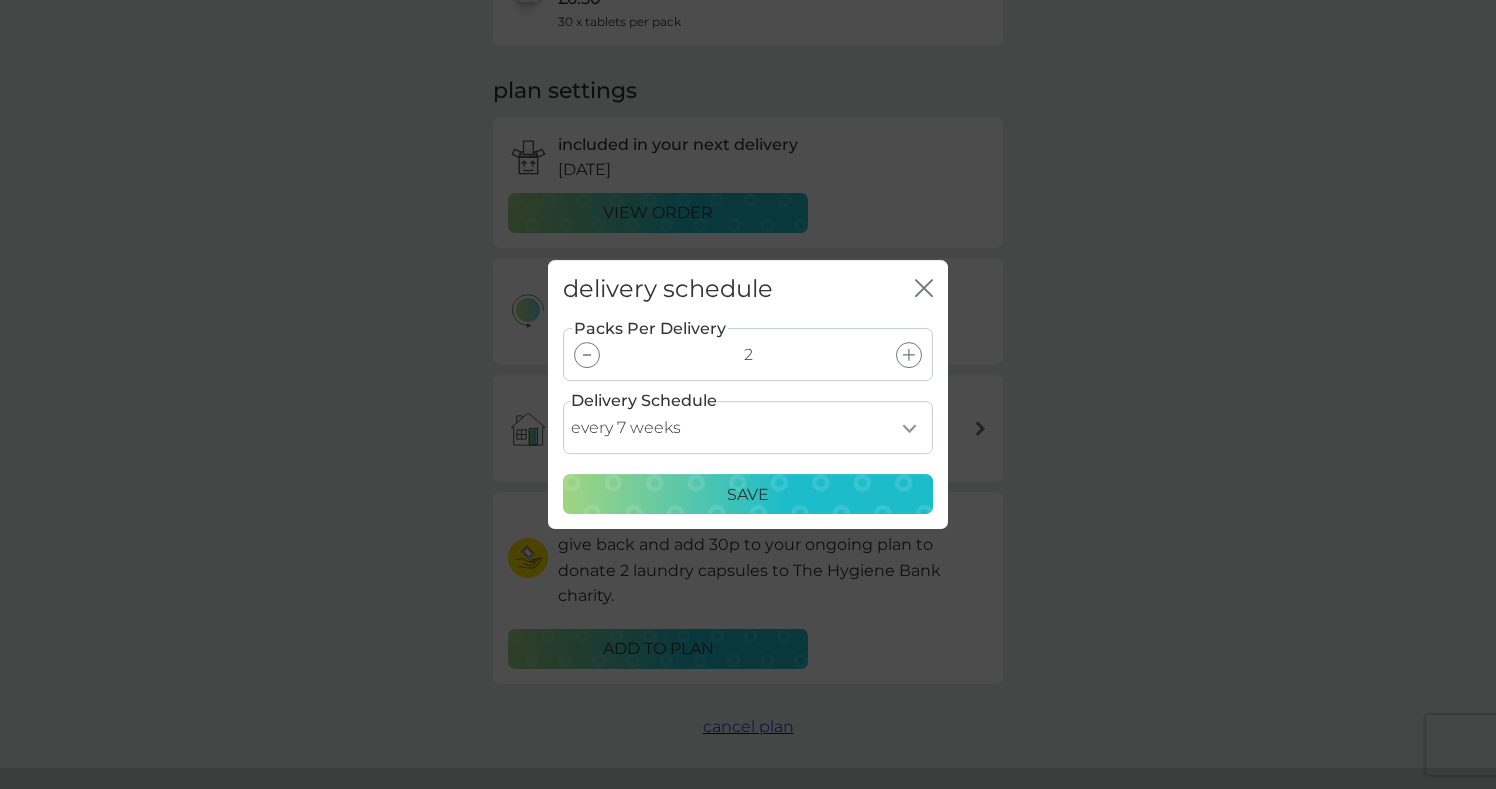 click 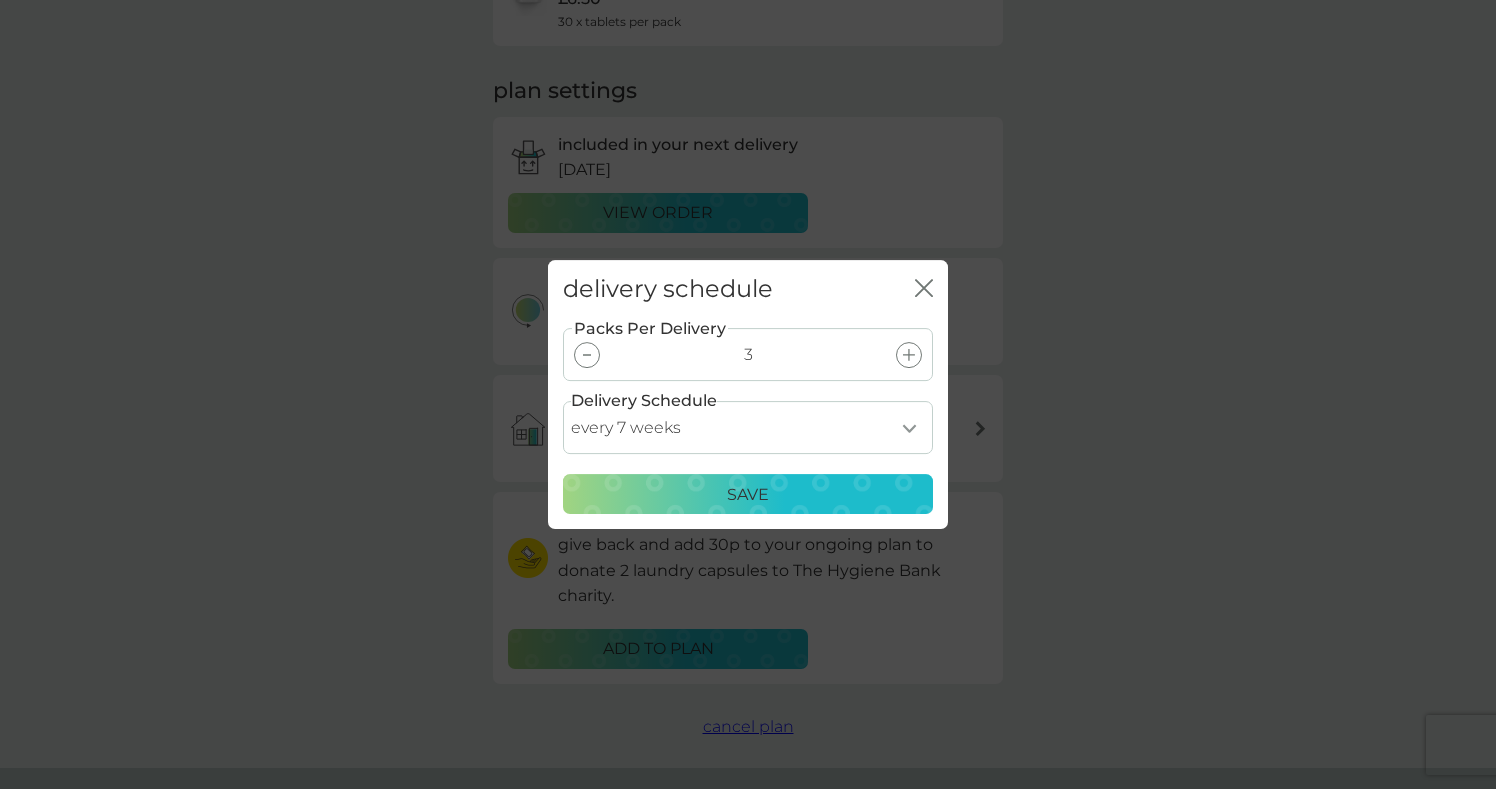click 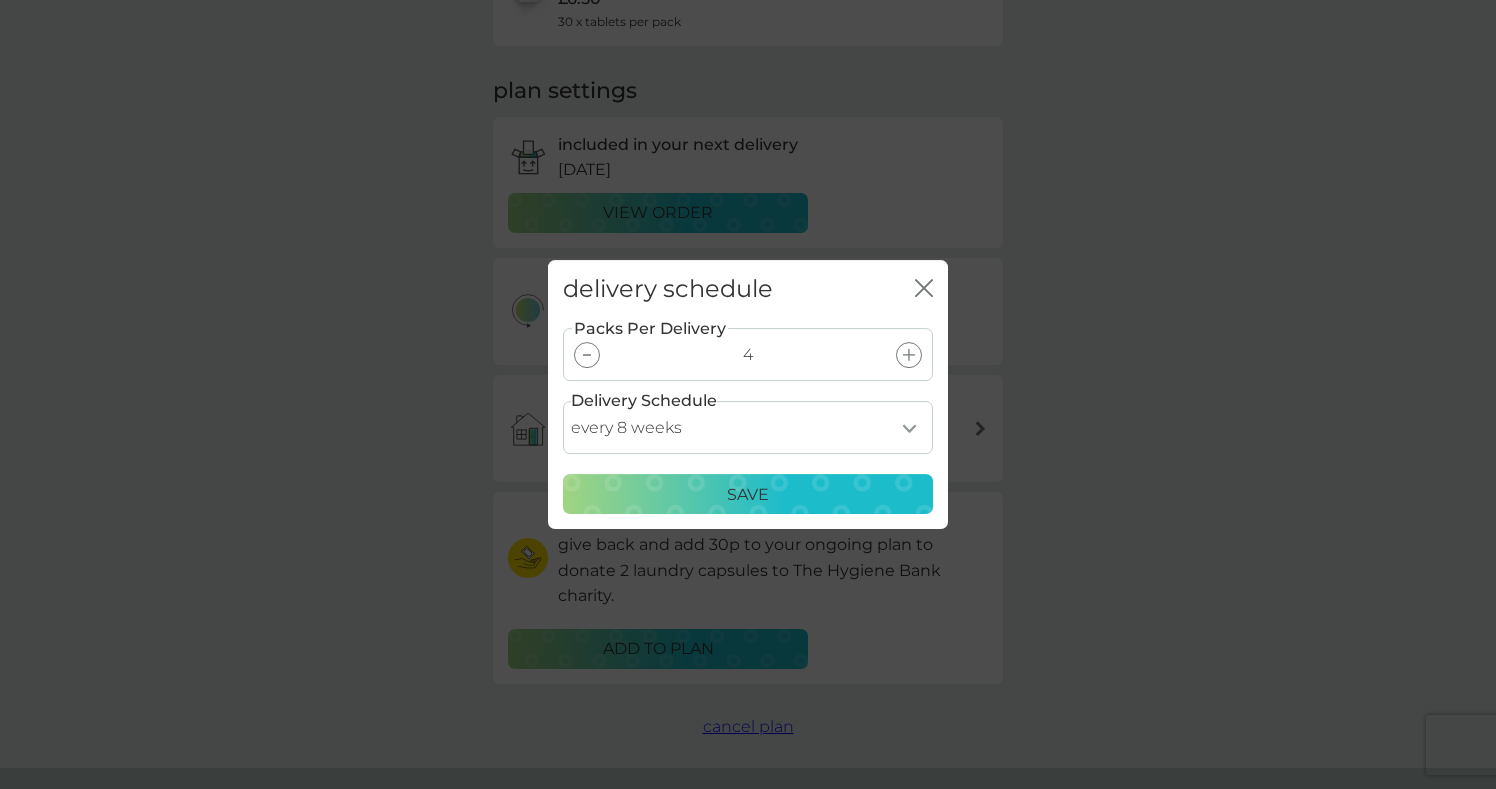 select on "84" 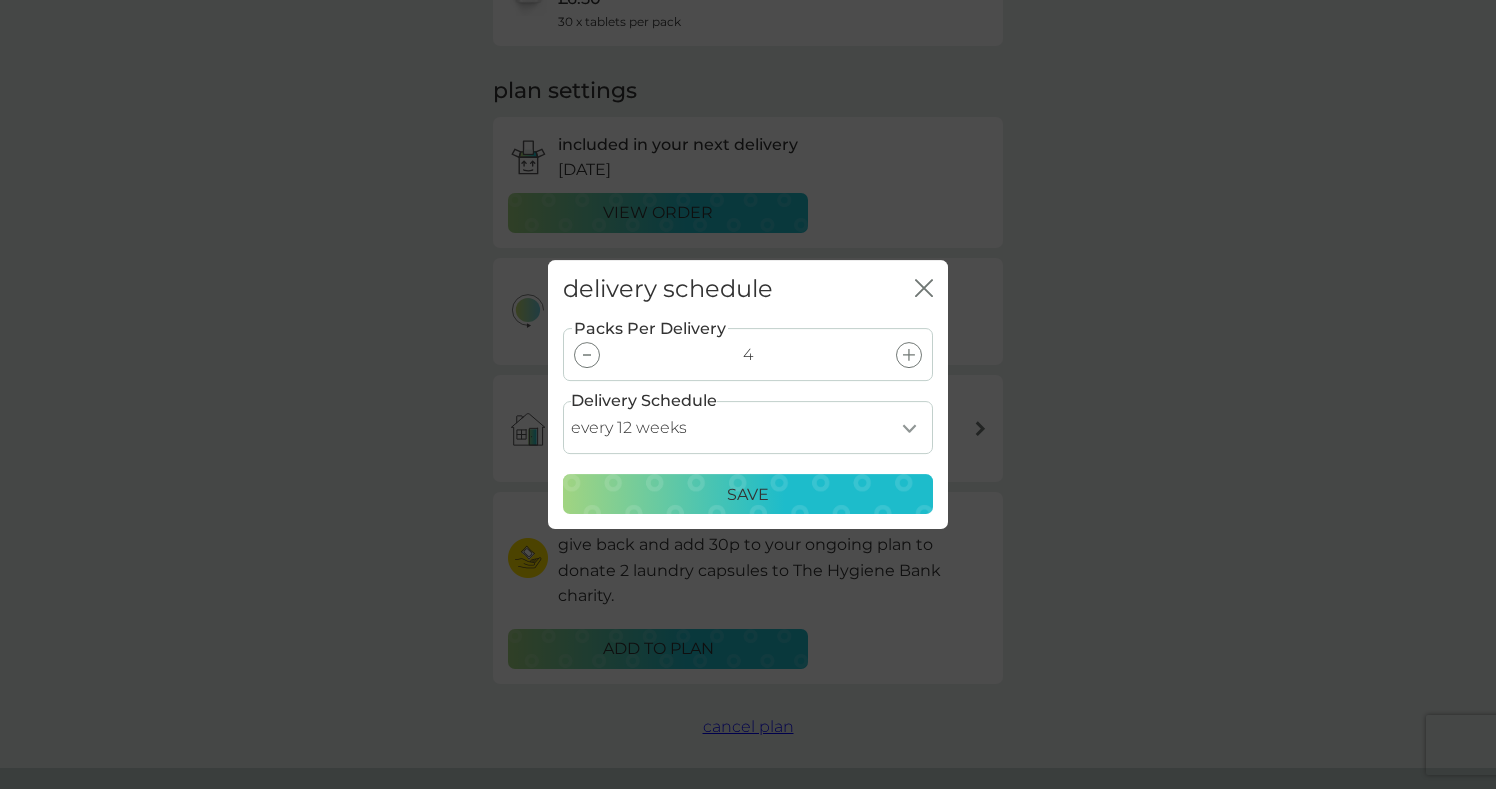 click on "Save" at bounding box center [748, 495] 